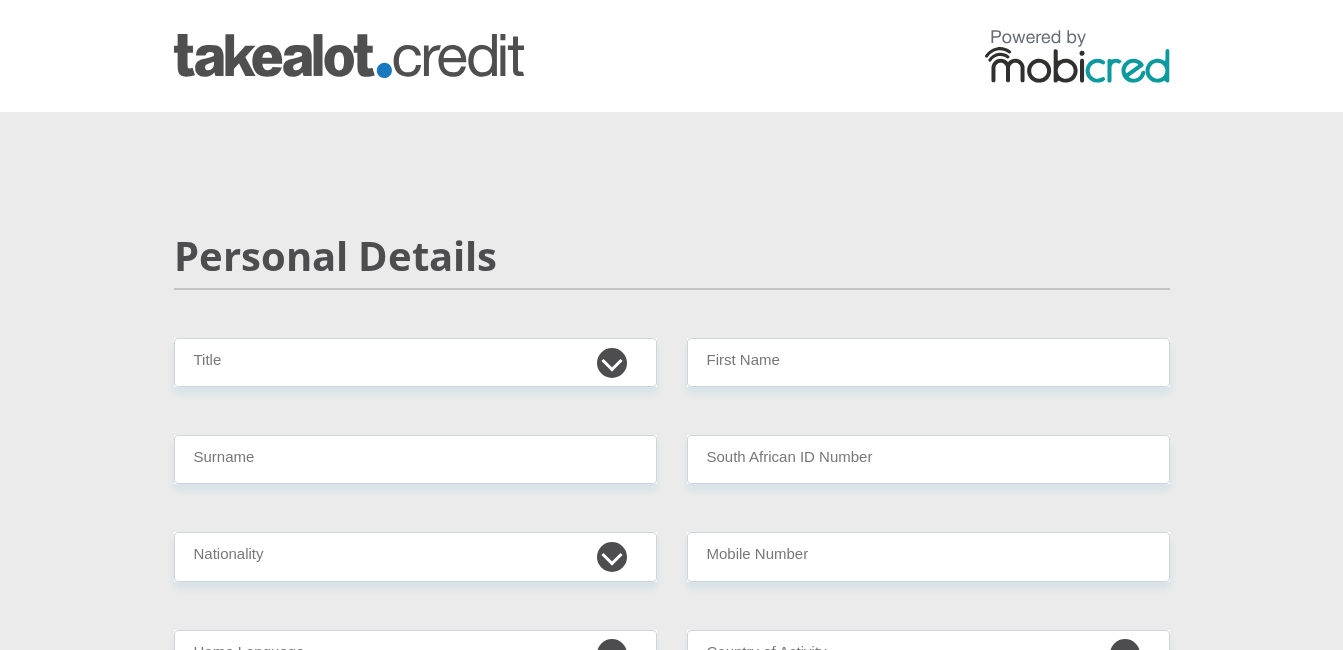 scroll, scrollTop: 0, scrollLeft: 0, axis: both 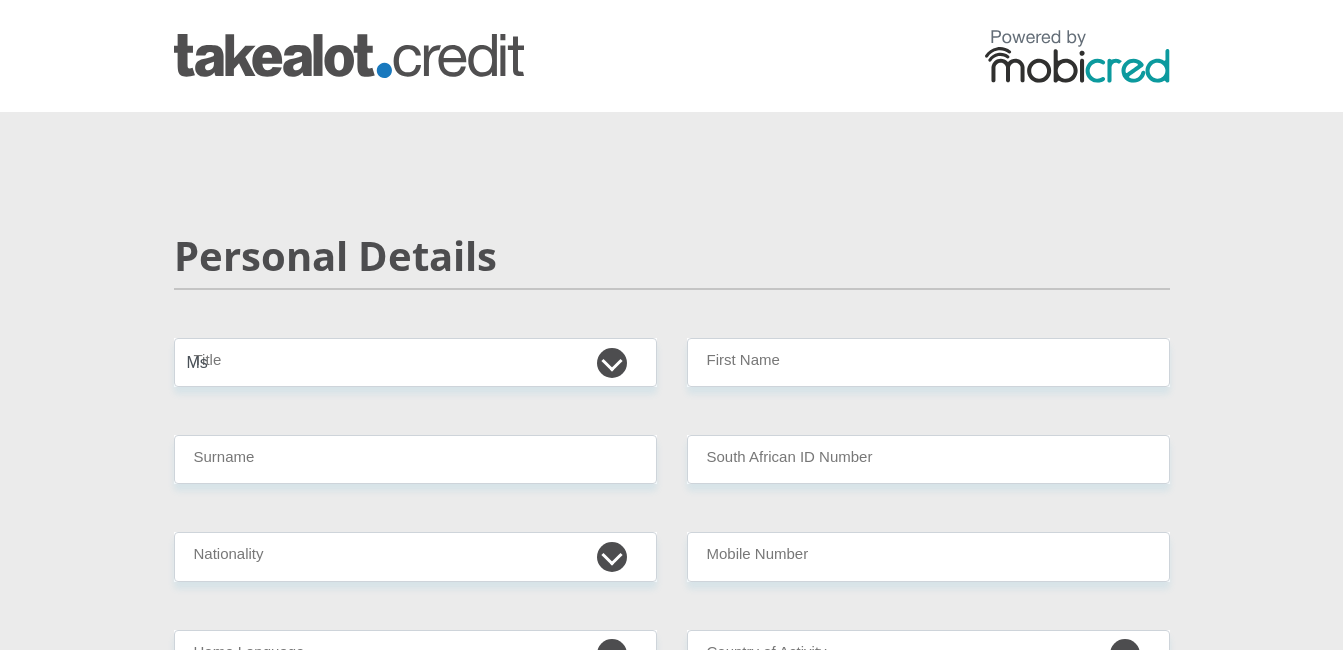 click on "Mr
Ms
Mrs
Dr
Other" at bounding box center (415, 362) 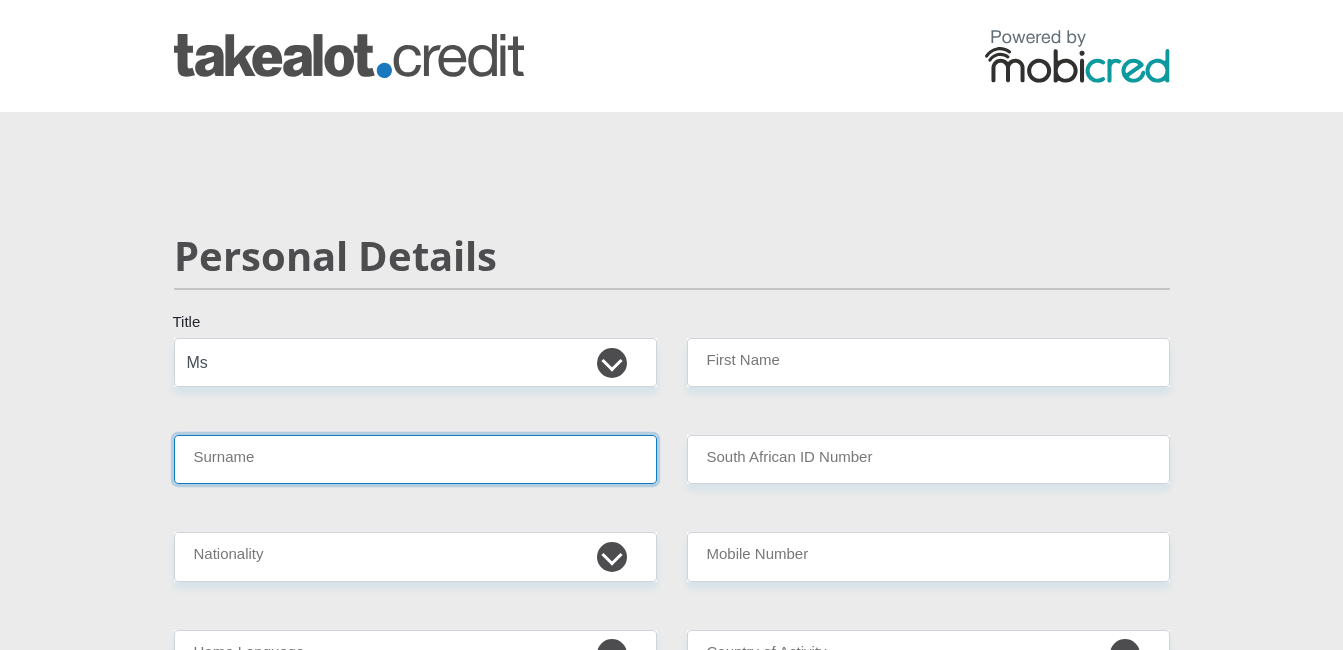 click on "Surname" at bounding box center (415, 459) 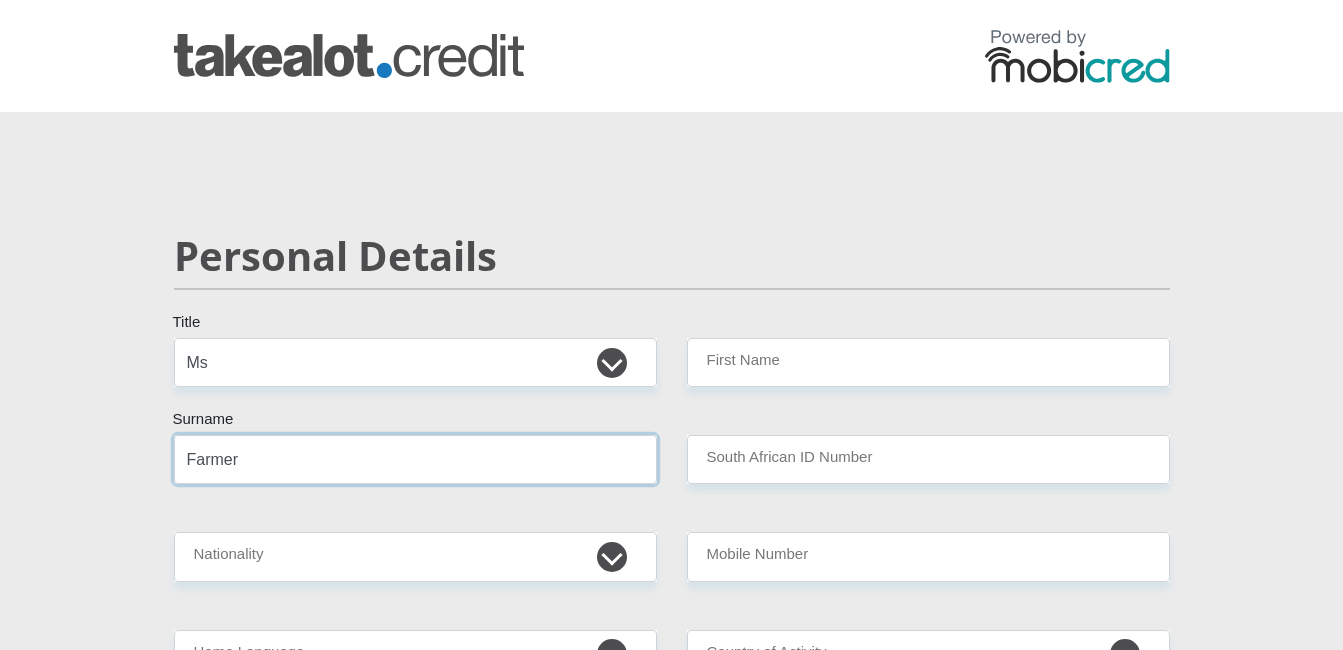 type on "Farmer" 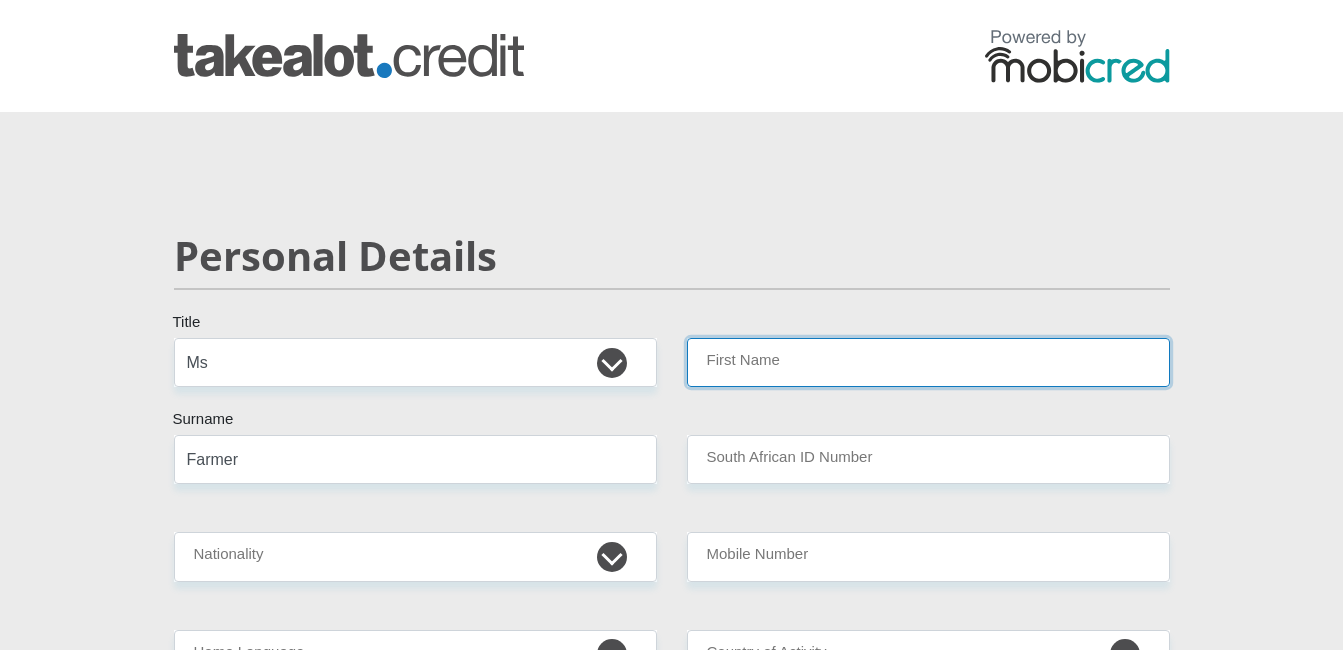 click on "First Name" at bounding box center [928, 362] 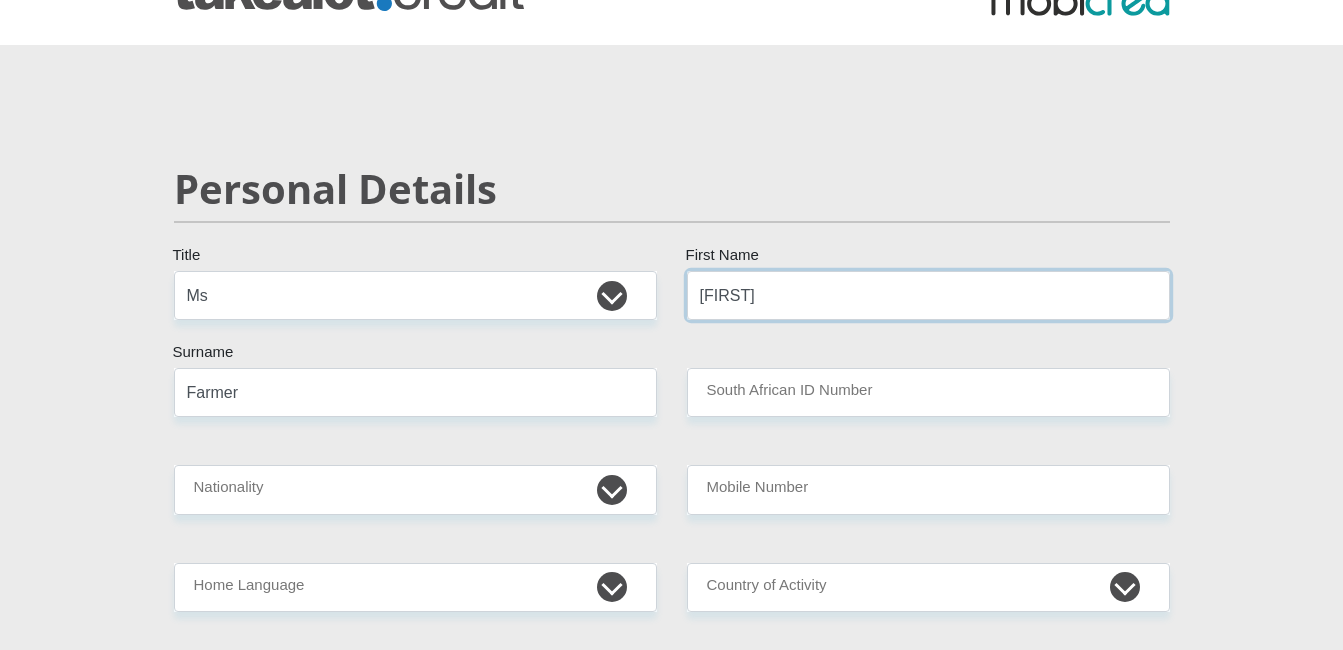 scroll, scrollTop: 100, scrollLeft: 0, axis: vertical 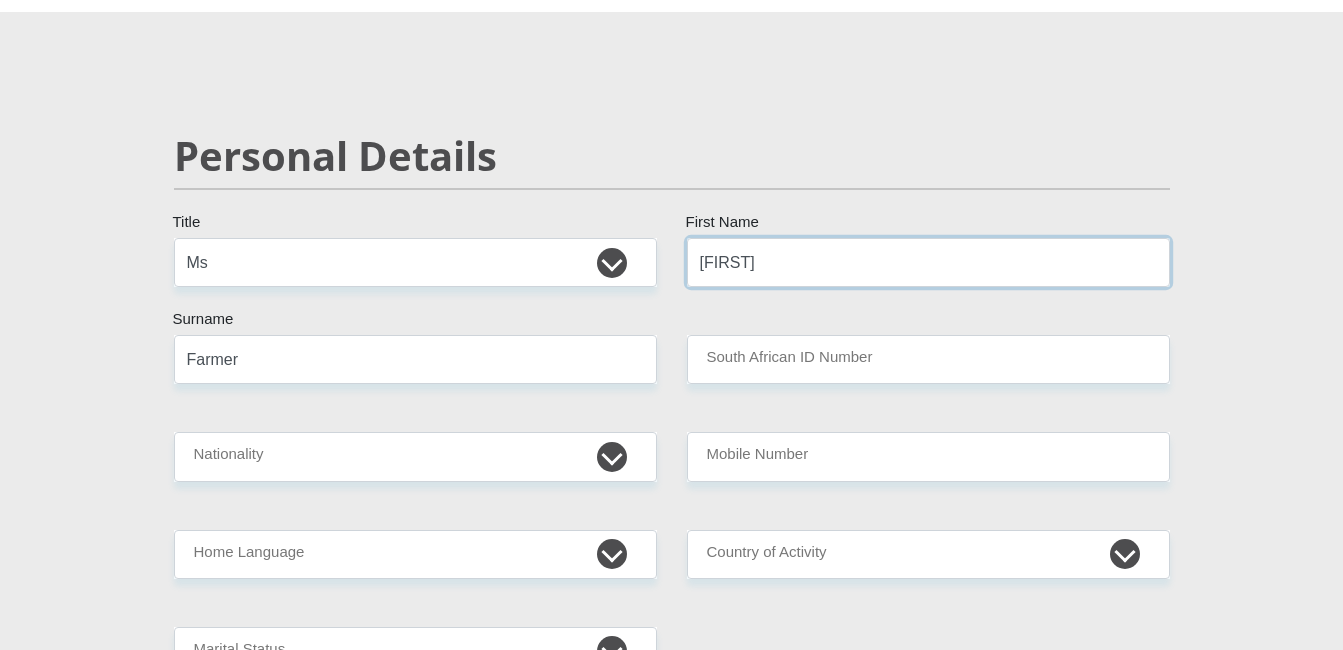 type on "[FIRST]" 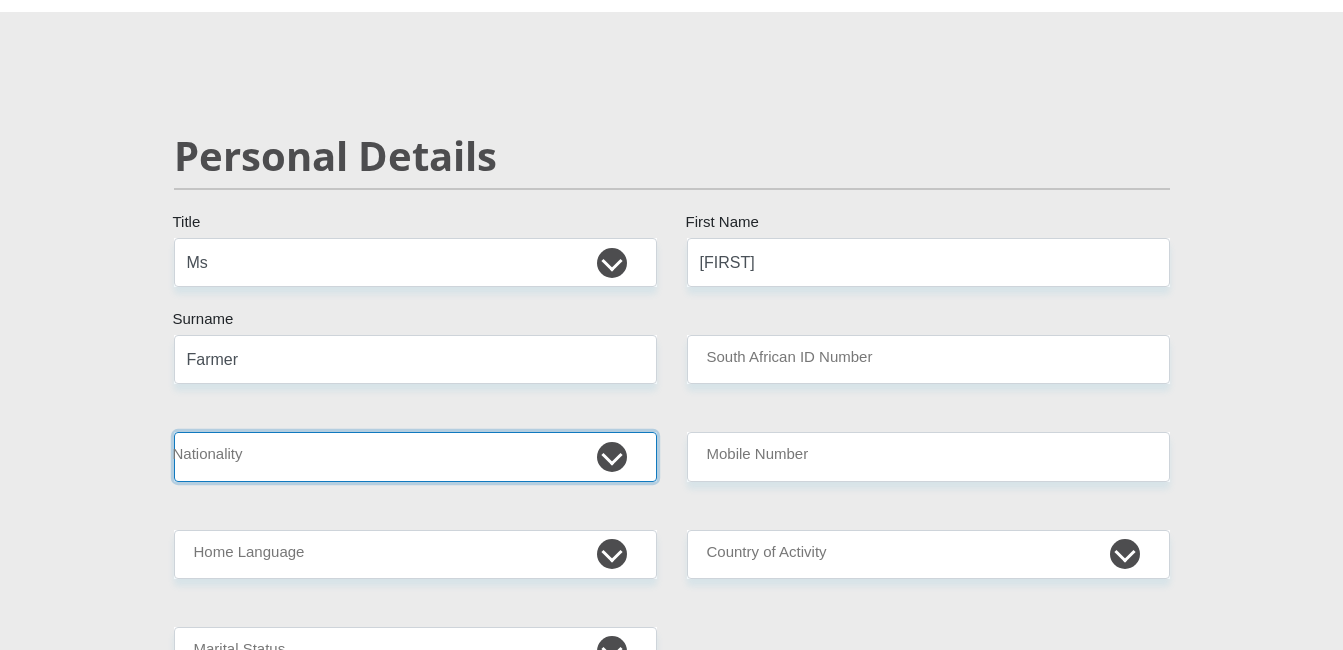 click on "South Africa
Afghanistan
Aland Islands
Albania
Algeria
America Samoa
American Virgin Islands
Andorra
Angola
Anguilla
Antarctica
Antigua and Barbuda
Argentina
Armenia
Aruba
Ascension Island
Australia
Austria
Azerbaijan
Bahamas
Bahrain
Bangladesh
Barbados
Chad" at bounding box center (415, 456) 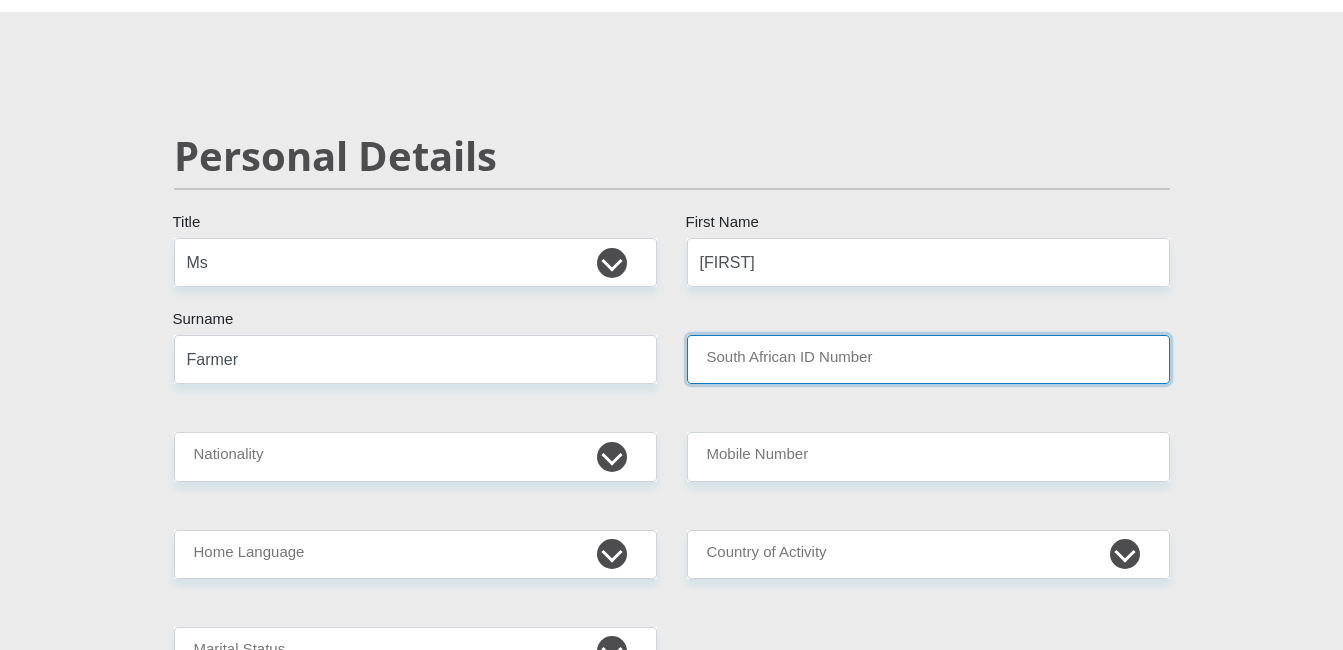 click on "South African ID Number" at bounding box center (928, 359) 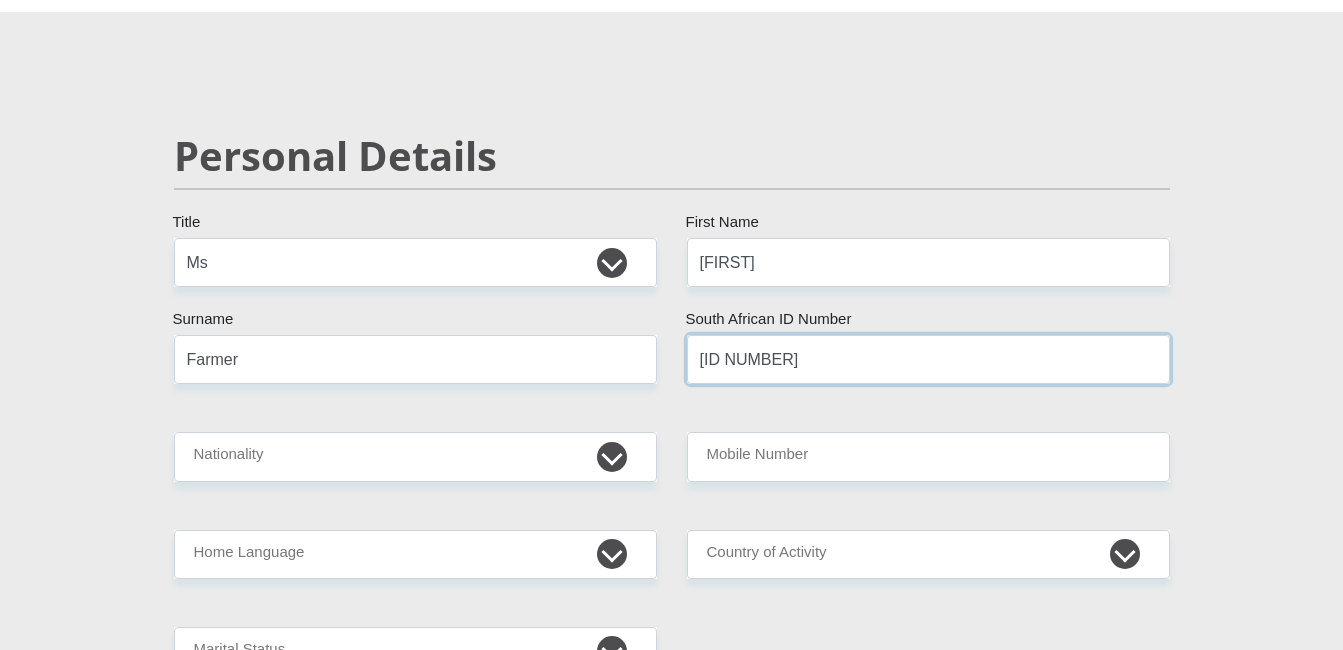 type on "[ID NUMBER]" 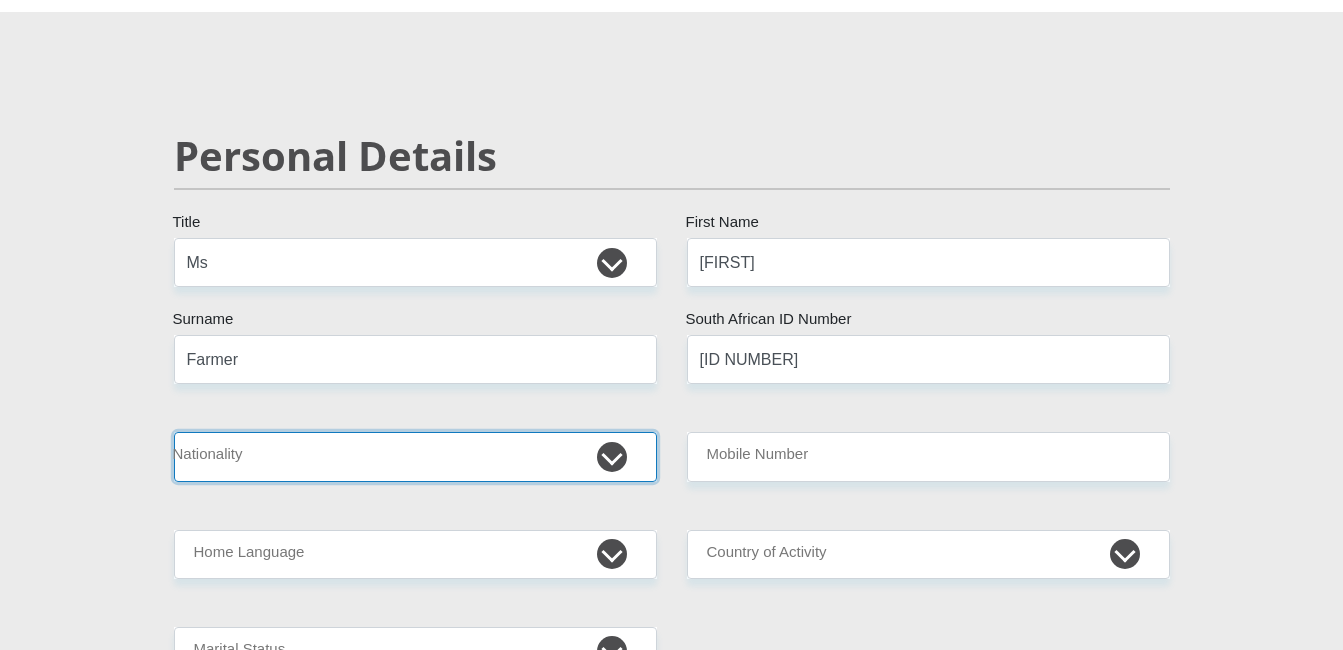 click on "South Africa
Afghanistan
Aland Islands
Albania
Algeria
America Samoa
American Virgin Islands
Andorra
Angola
Anguilla
Antarctica
Antigua and Barbuda
Argentina
Armenia
Aruba
Ascension Island
Australia
Austria
Azerbaijan
Bahamas
Bahrain
Bangladesh
Barbados
Chad" at bounding box center [415, 456] 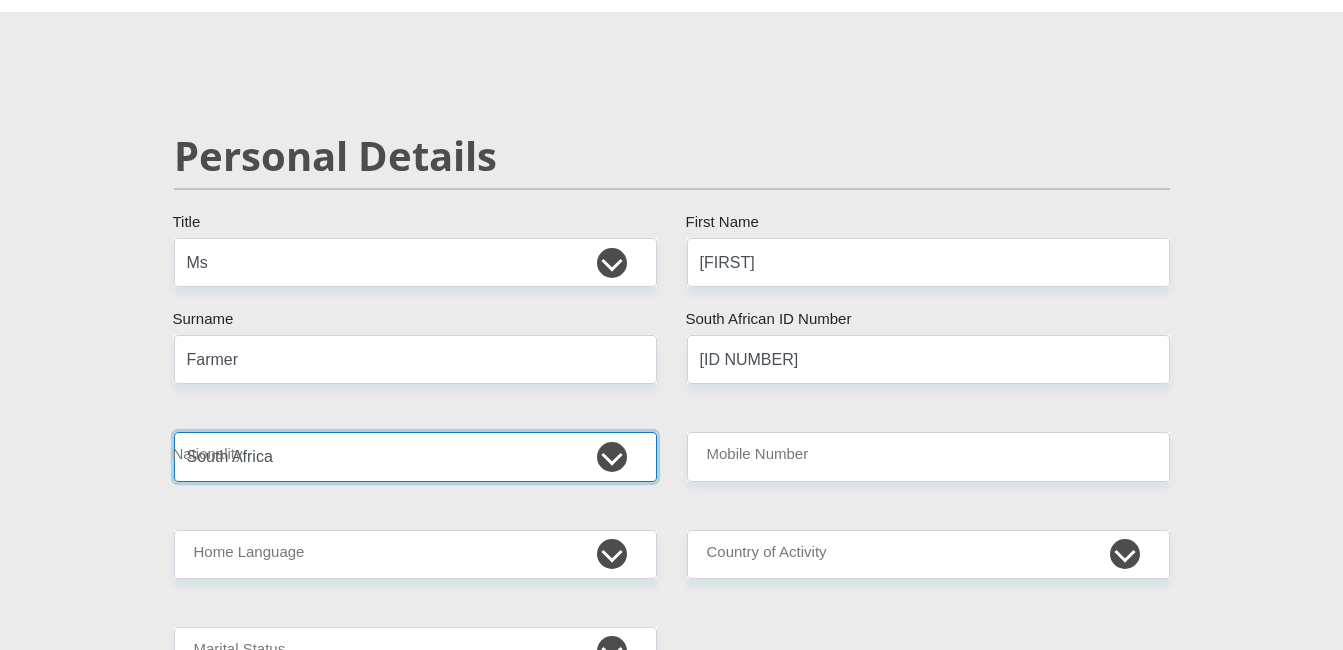 click on "South Africa
Afghanistan
Aland Islands
Albania
Algeria
America Samoa
American Virgin Islands
Andorra
Angola
Anguilla
Antarctica
Antigua and Barbuda
Argentina
Armenia
Aruba
Ascension Island
Australia
Austria
Azerbaijan
Bahamas
Bahrain
Bangladesh
Barbados
Chad" at bounding box center (415, 456) 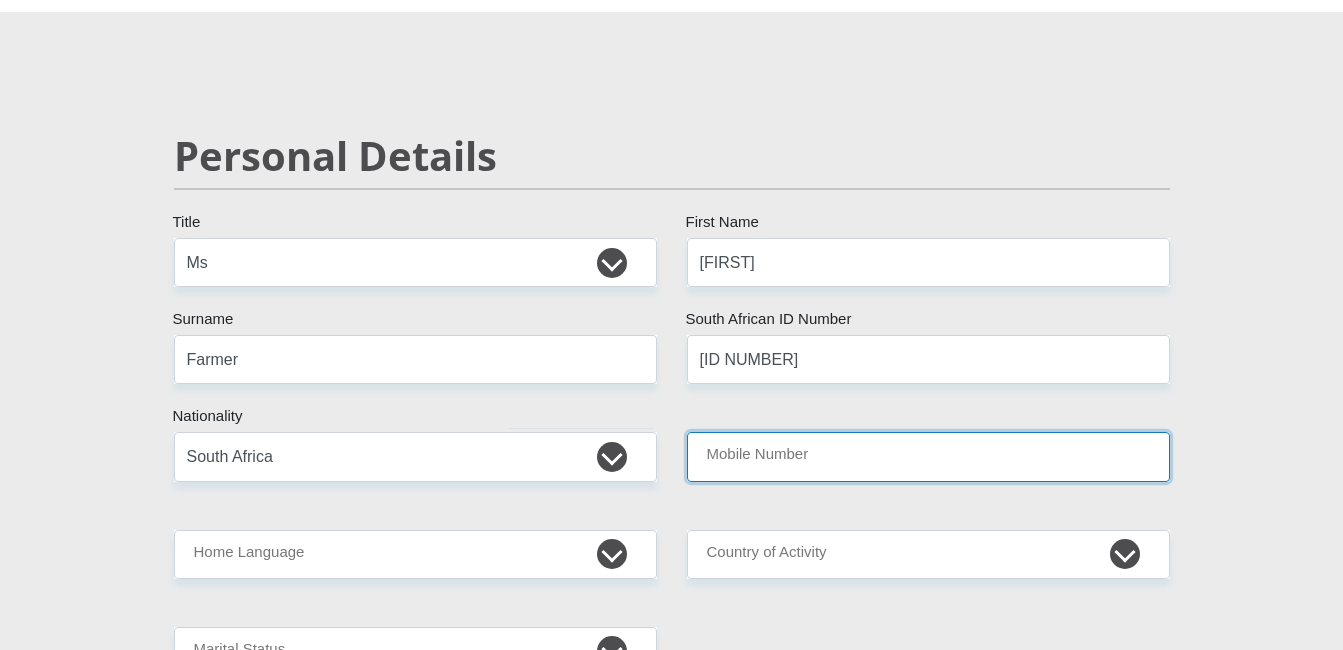 click on "Mobile Number" at bounding box center (928, 456) 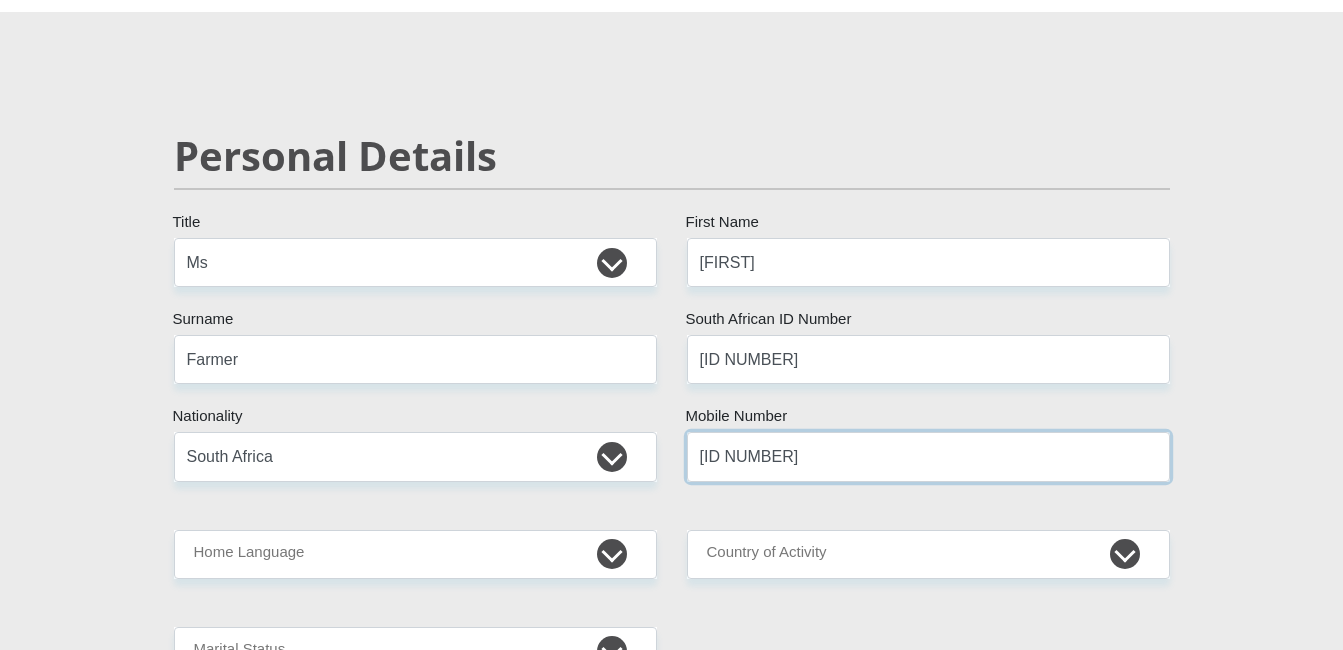 type on "[ID NUMBER]" 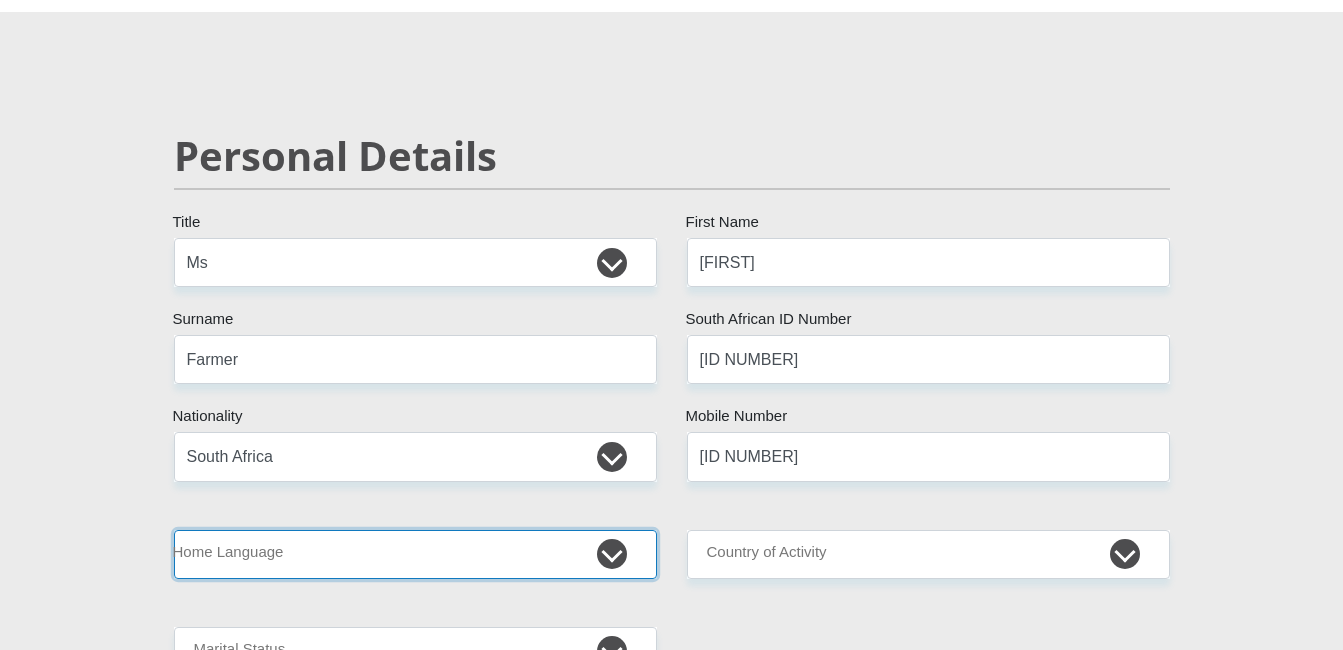 click on "Afrikaans
English
Sepedi
South Ndebele
Southern Sotho
Swati
Tsonga
Tswana
Venda
Xhosa
Zulu
Other" at bounding box center [415, 554] 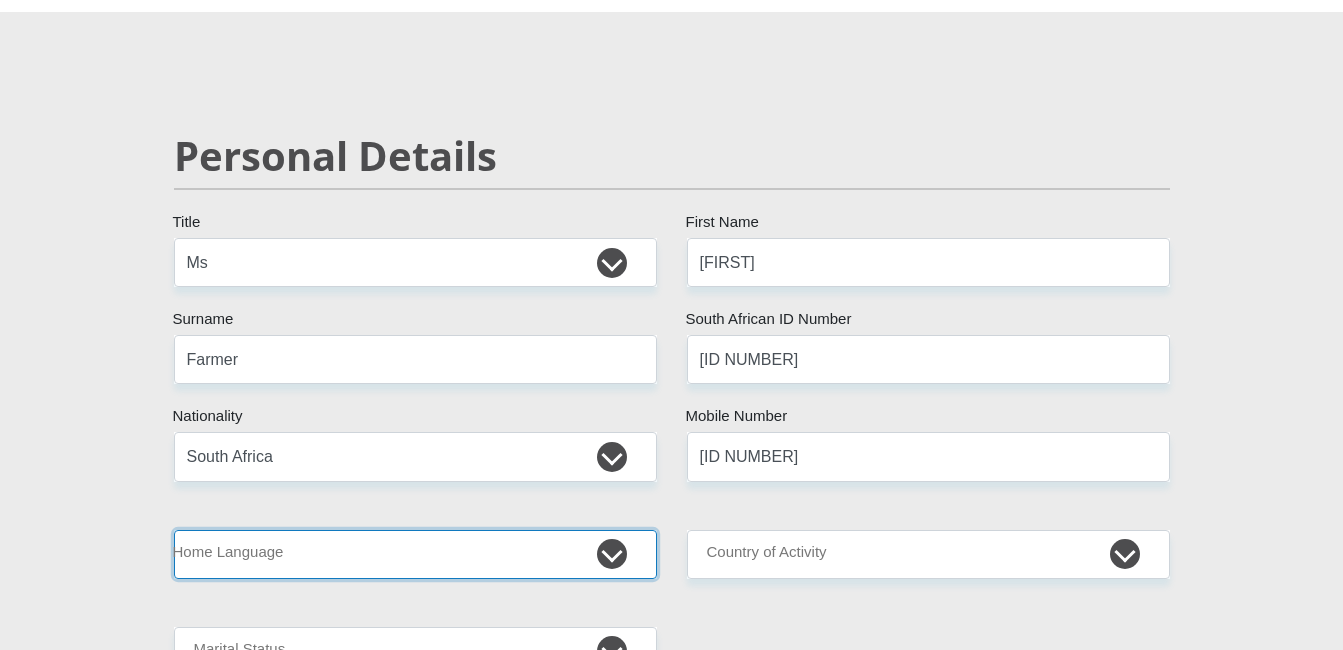 select on "afr" 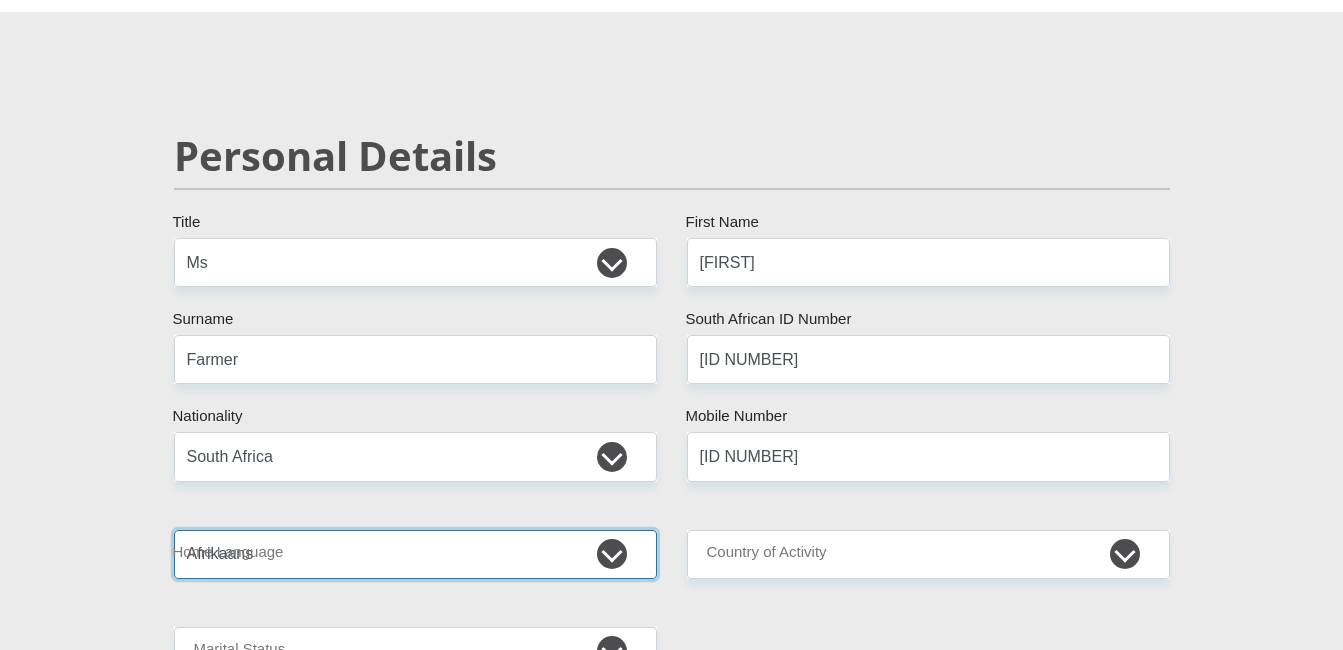 click on "Afrikaans
English
Sepedi
South Ndebele
Southern Sotho
Swati
Tsonga
Tswana
Venda
Xhosa
Zulu
Other" at bounding box center [415, 554] 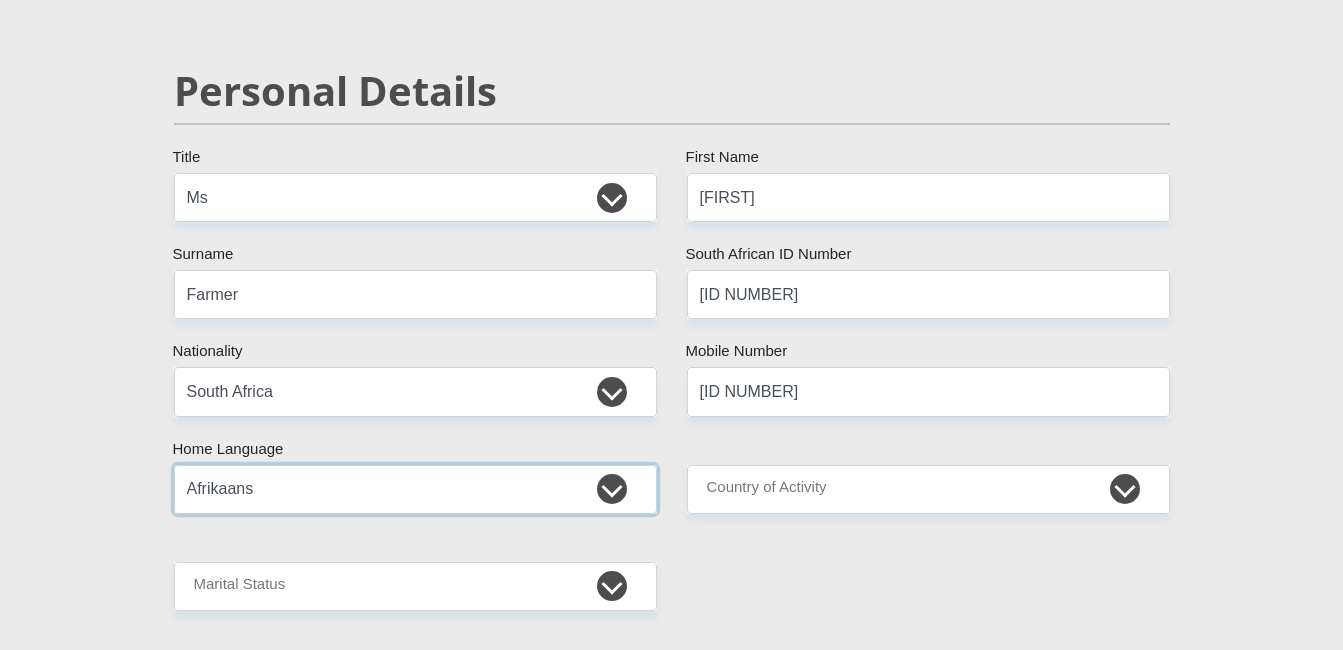 scroll, scrollTop: 200, scrollLeft: 0, axis: vertical 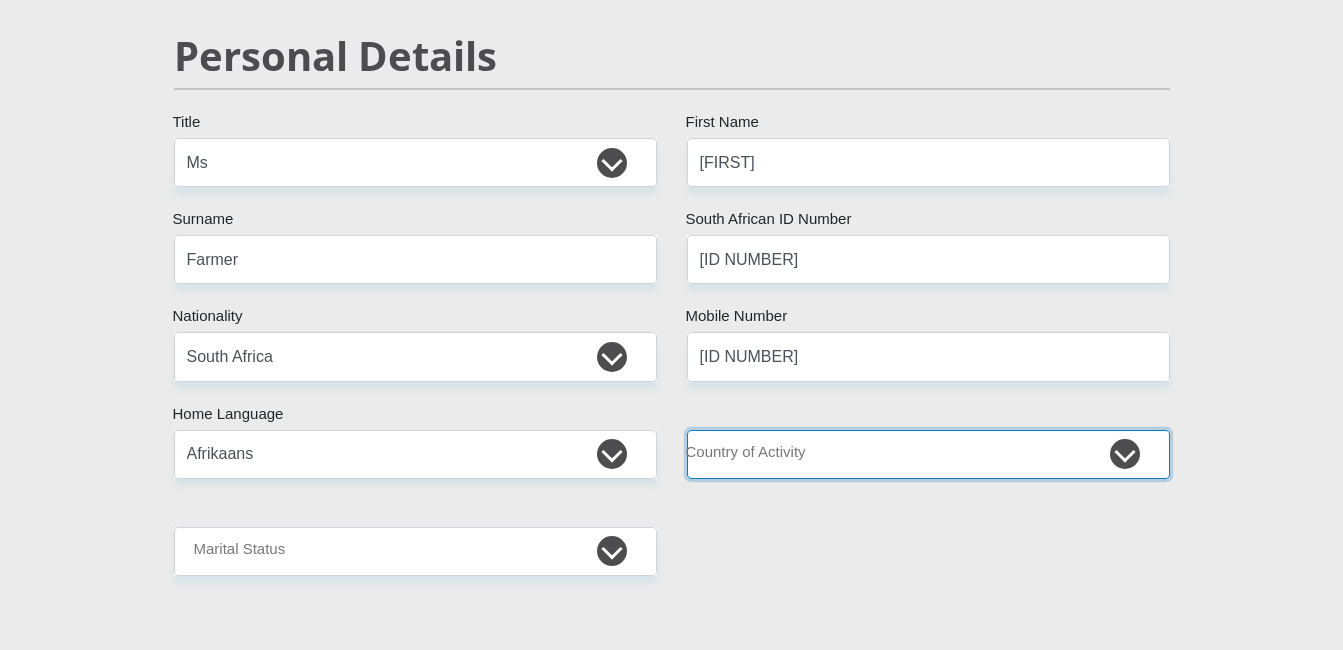 click on "South Africa
Afghanistan
Aland Islands
Albania
Algeria
America Samoa
American Virgin Islands
Andorra
Angola
Anguilla
Antarctica
Antigua and Barbuda
Argentina
Armenia
Aruba
Ascension Island
Australia
Austria
Azerbaijan
Chad" at bounding box center (928, 454) 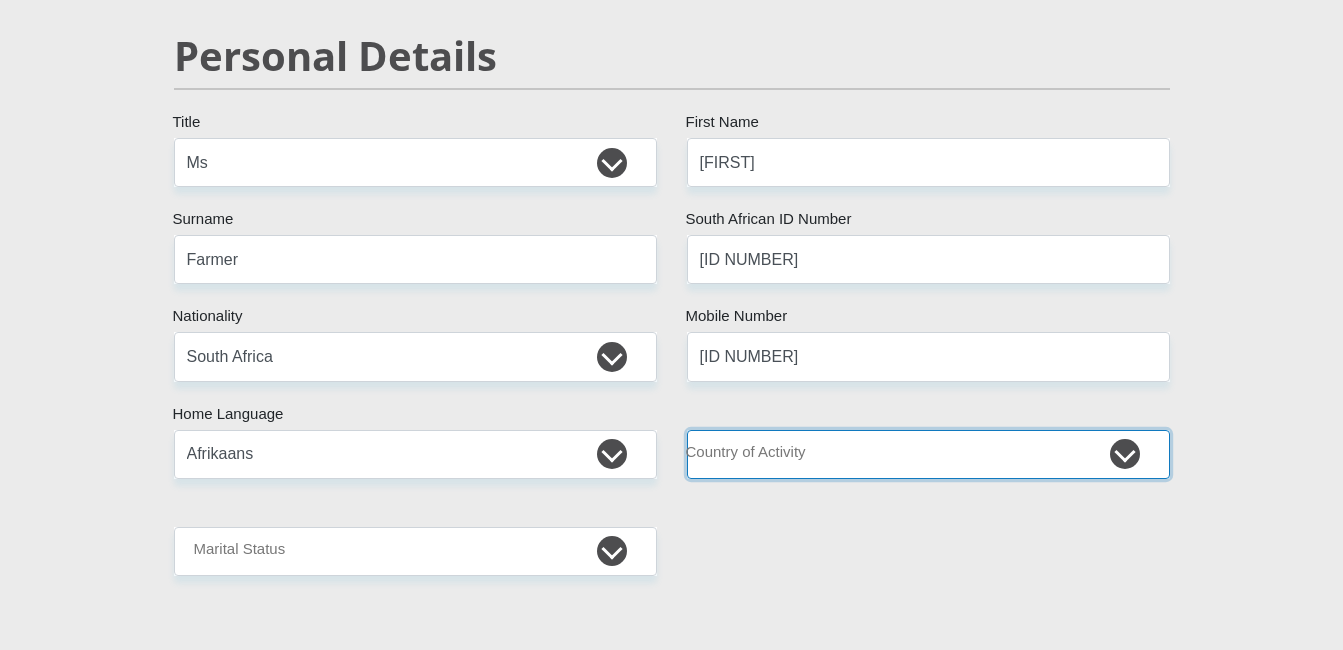 select on "ZAF" 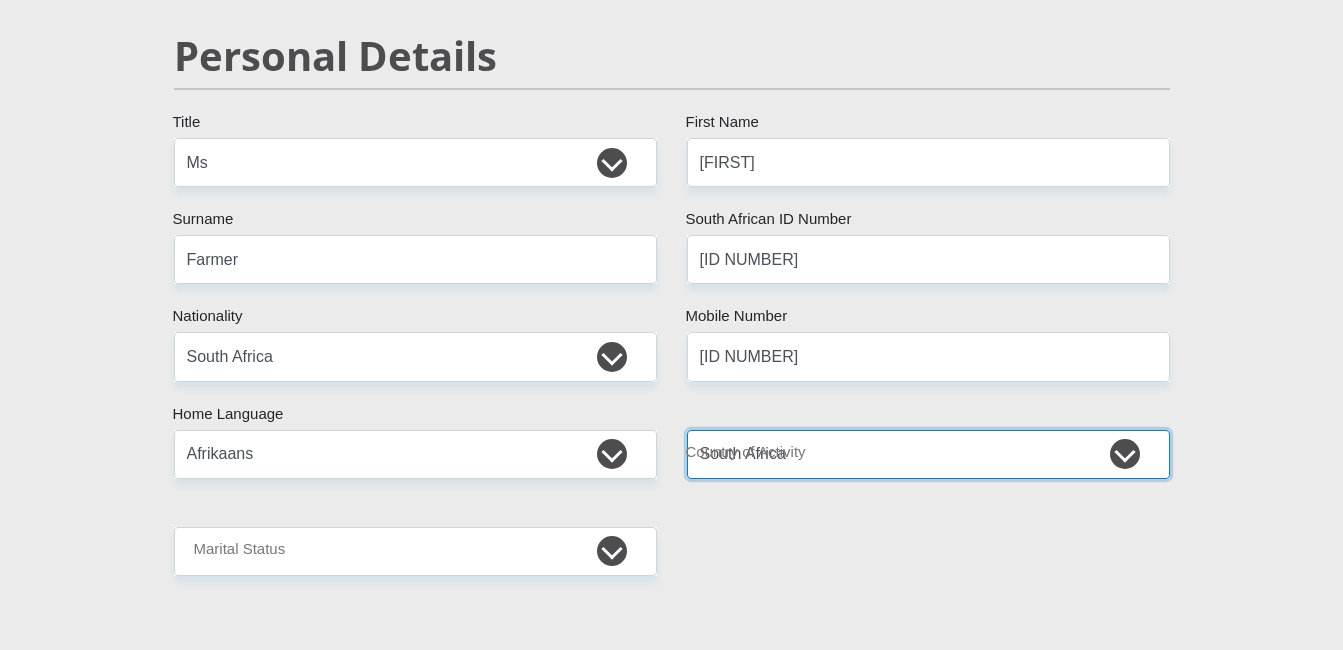 click on "South Africa
Afghanistan
Aland Islands
Albania
Algeria
America Samoa
American Virgin Islands
Andorra
Angola
Anguilla
Antarctica
Antigua and Barbuda
Argentina
Armenia
Aruba
Ascension Island
Australia
Austria
Azerbaijan
Chad" at bounding box center [928, 454] 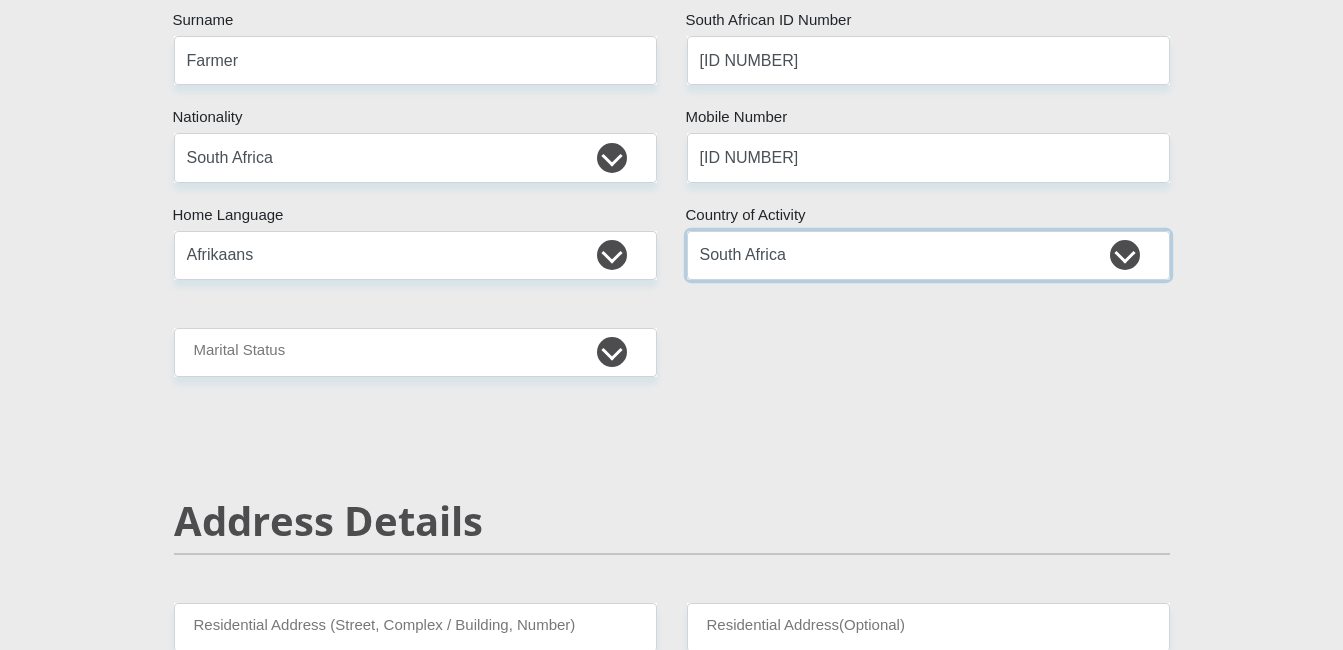 scroll, scrollTop: 400, scrollLeft: 0, axis: vertical 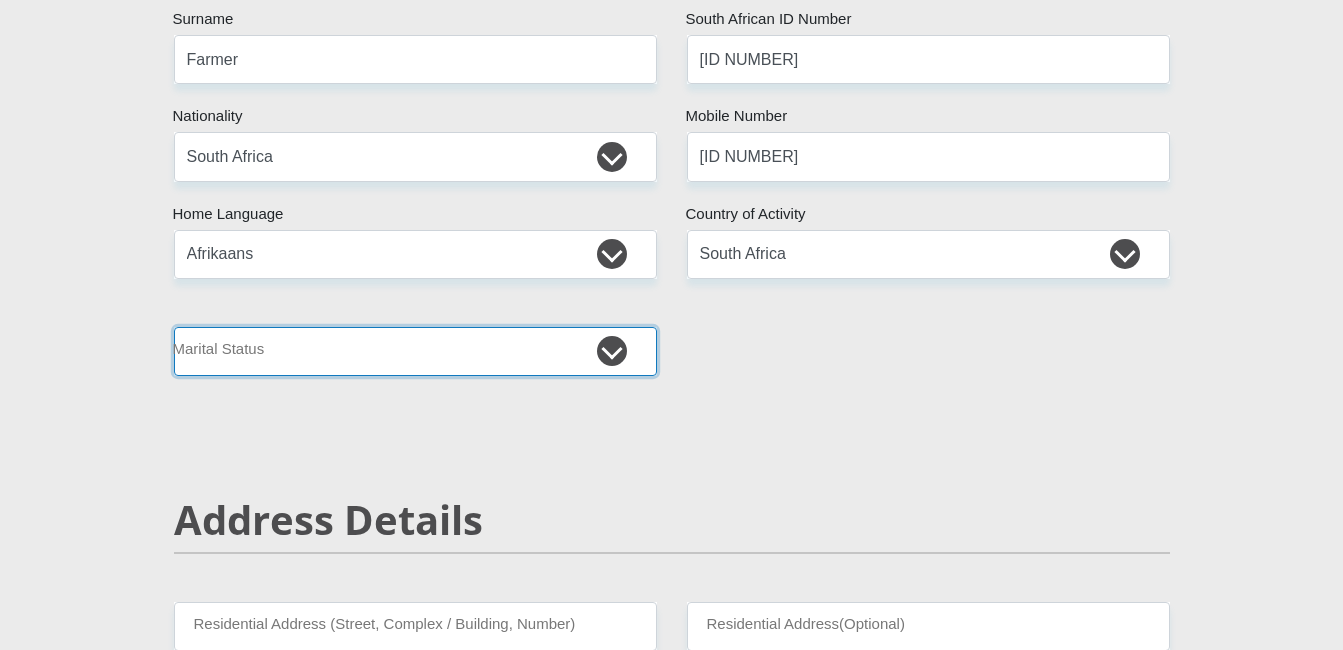click on "Married ANC
Single
Divorced
Widowed
Married COP or Customary Law" at bounding box center [415, 351] 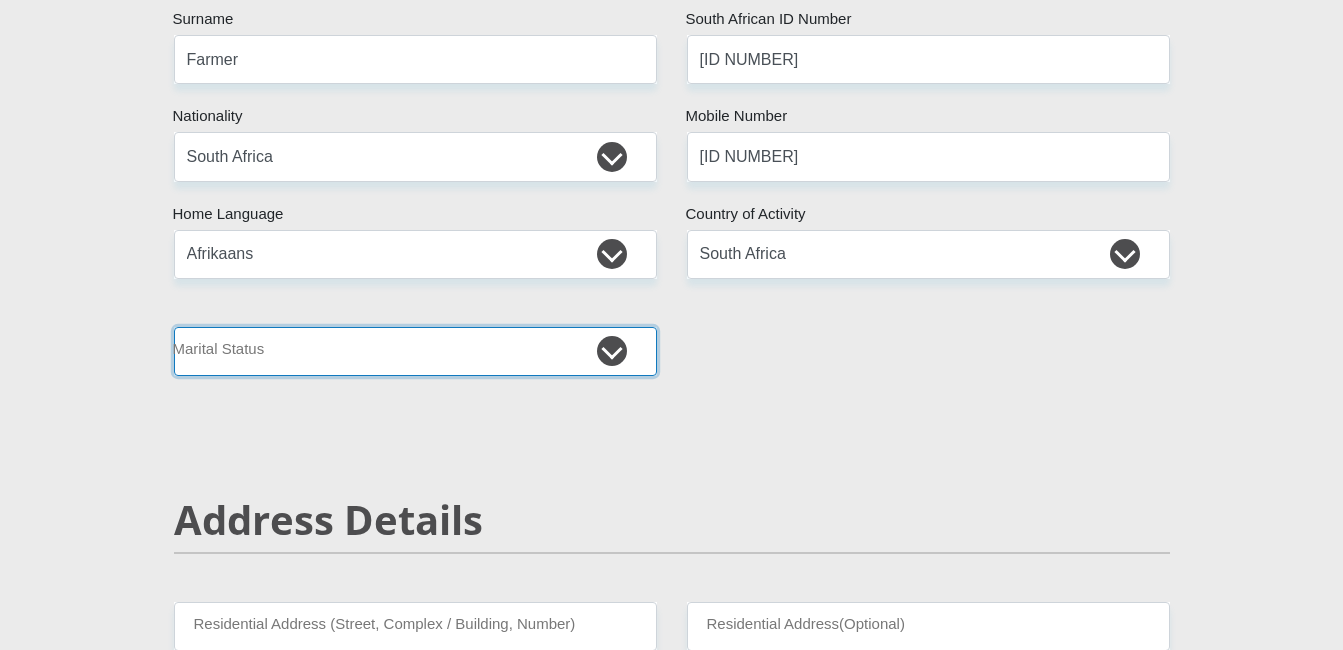 select on "2" 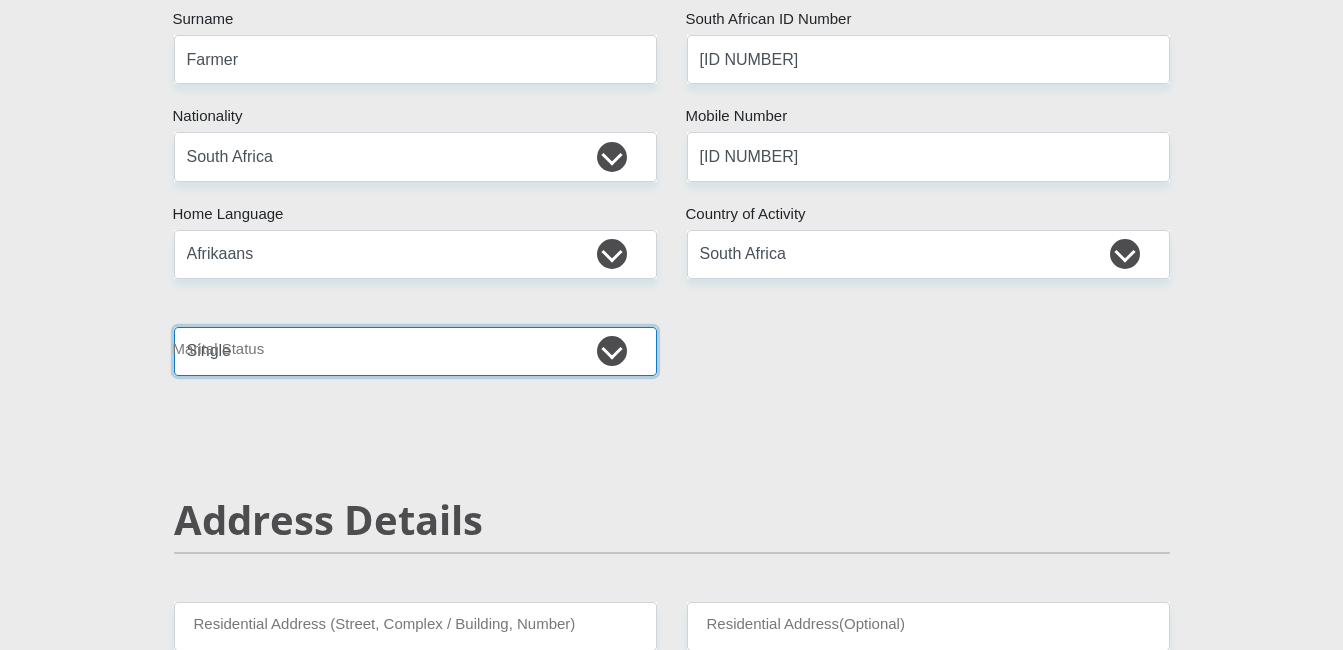 click on "Married ANC
Single
Divorced
Widowed
Married COP or Customary Law" at bounding box center [415, 351] 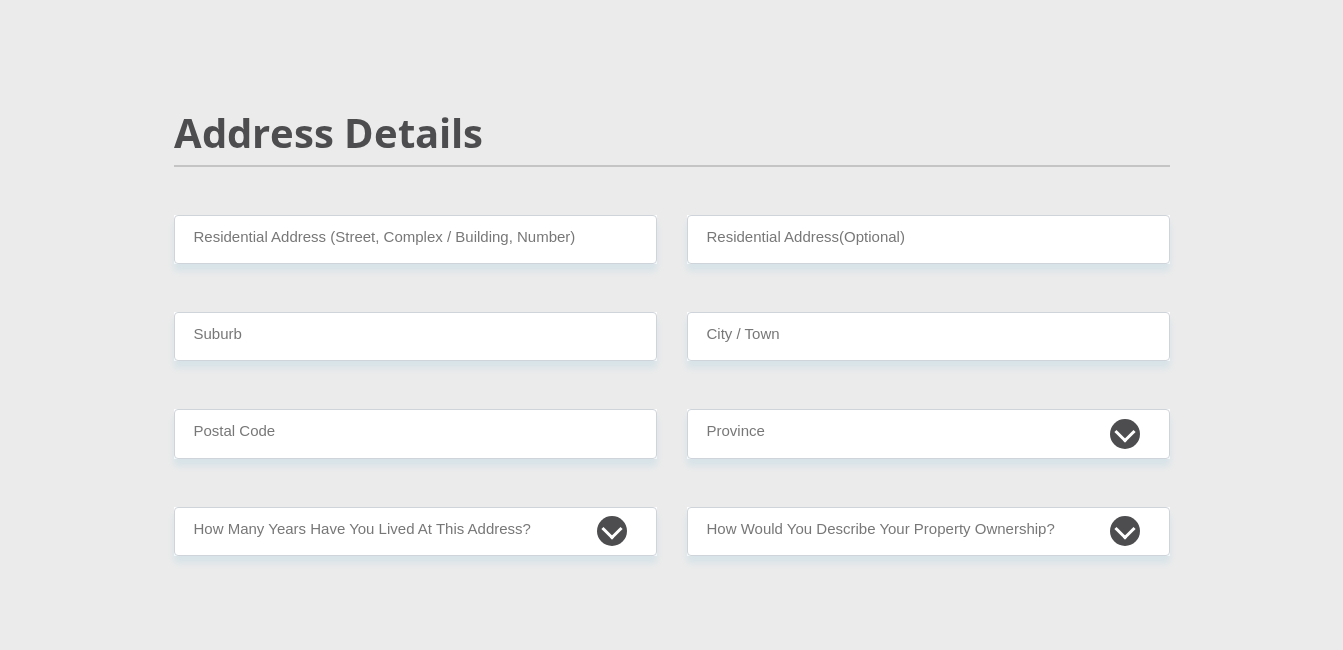 scroll, scrollTop: 816, scrollLeft: 0, axis: vertical 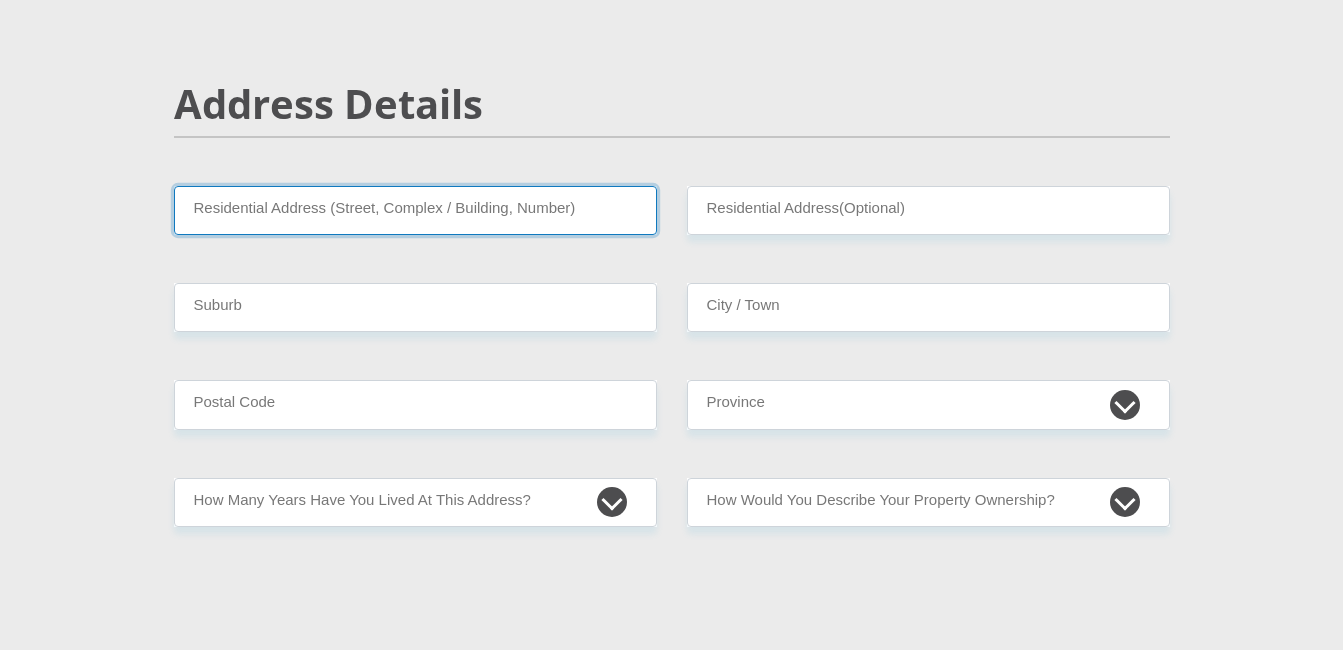 click on "Residential Address (Street, Complex / Building, Number)" at bounding box center (415, 210) 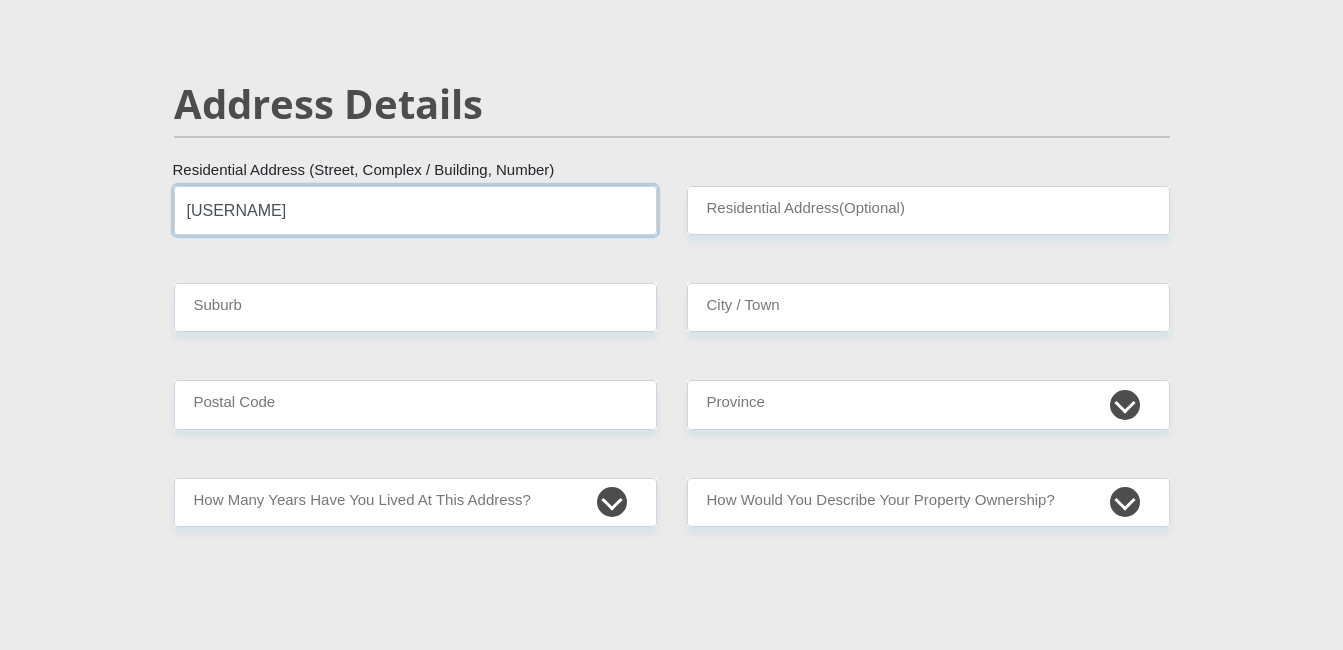 type on "[USERNAME]" 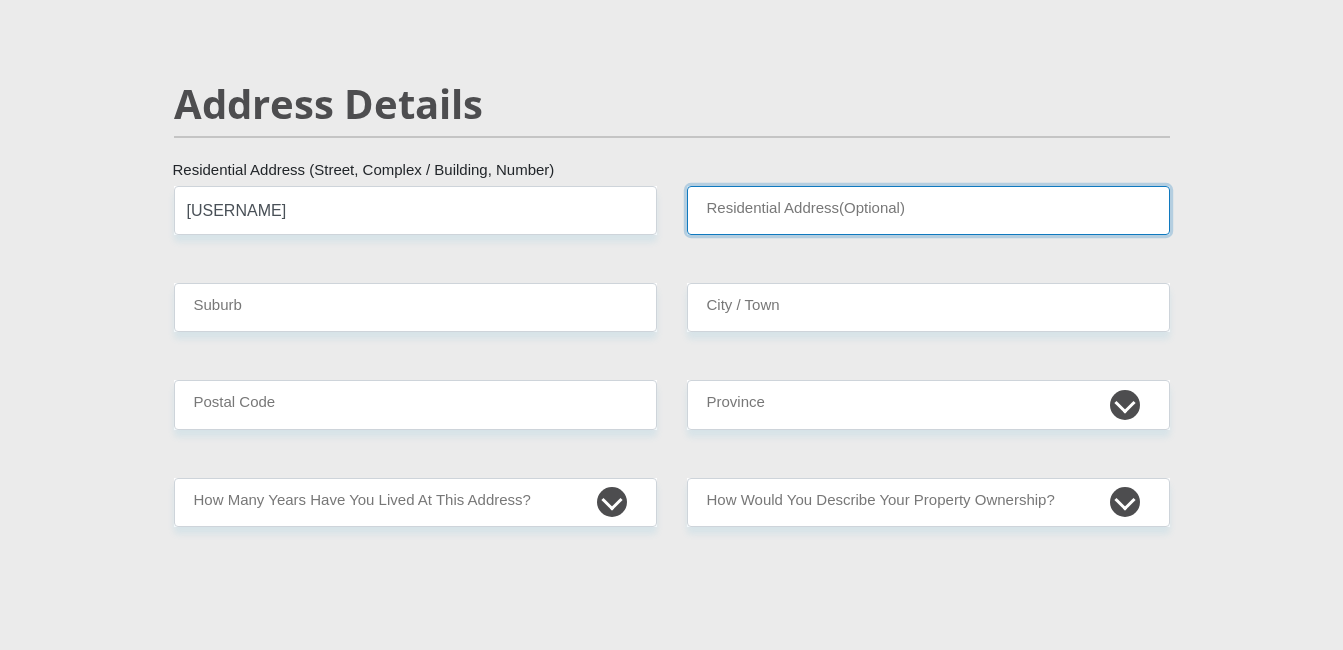 click on "Residential Address(Optional)" at bounding box center (928, 210) 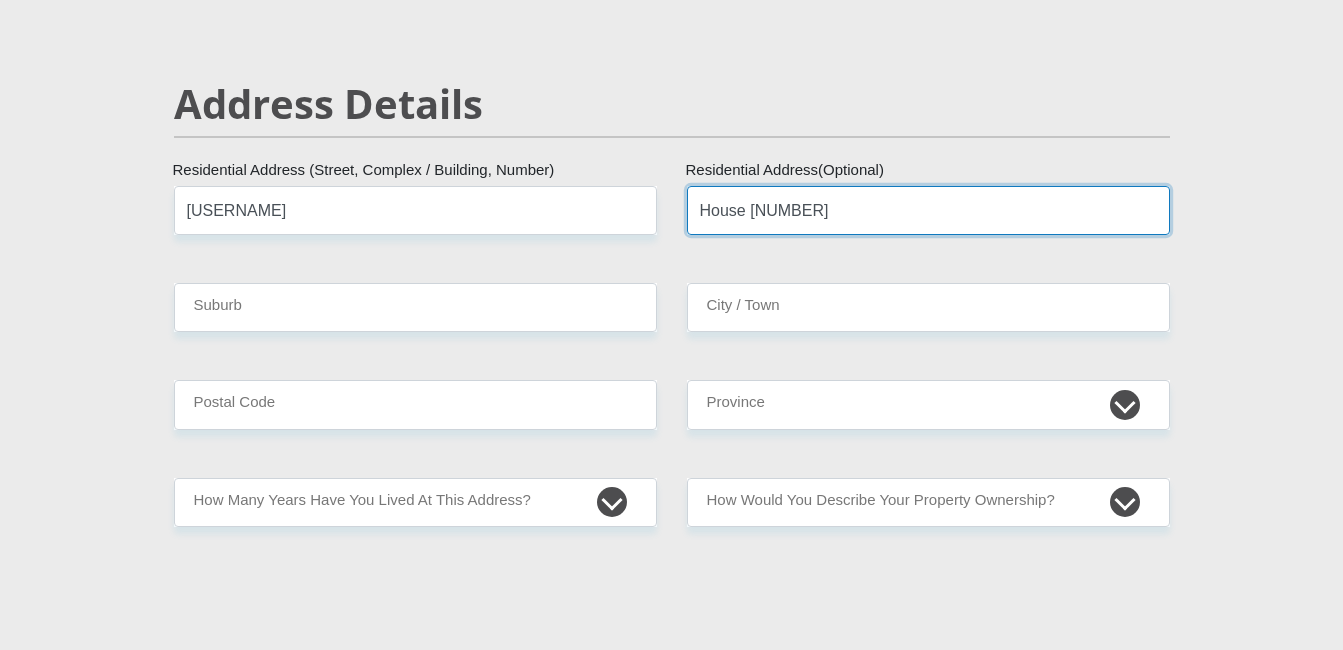 type on "House [NUMBER]" 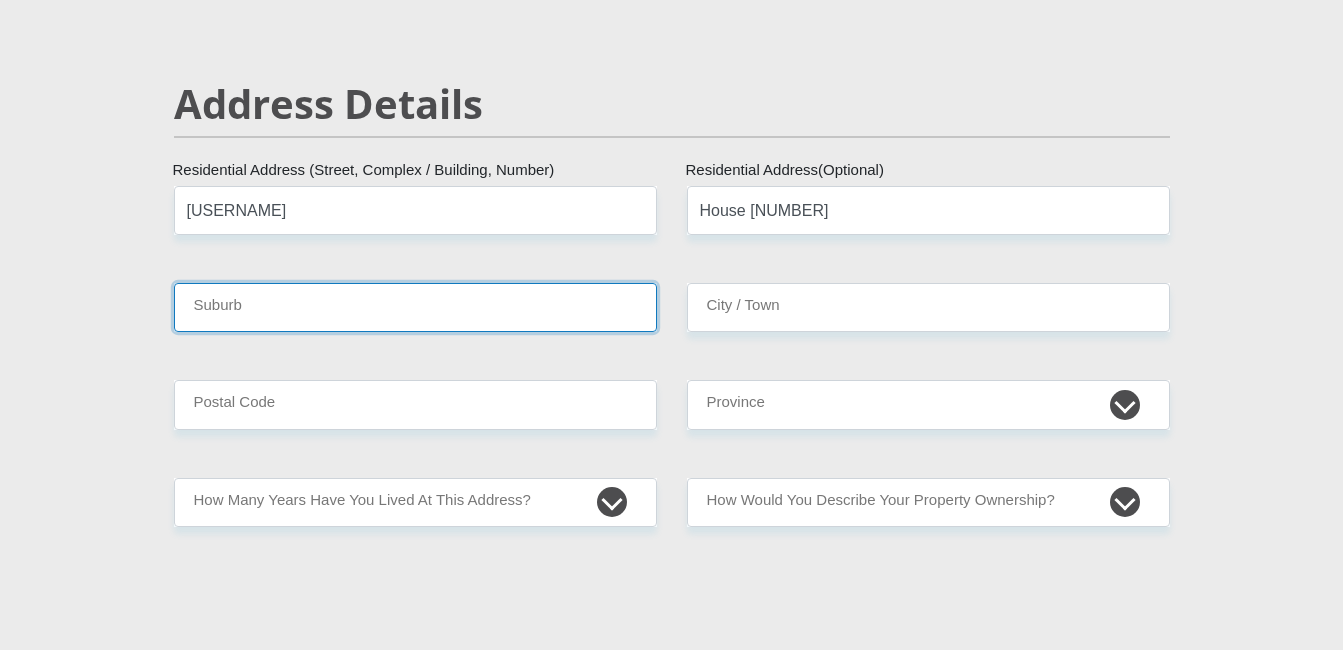 click on "Suburb" at bounding box center [415, 307] 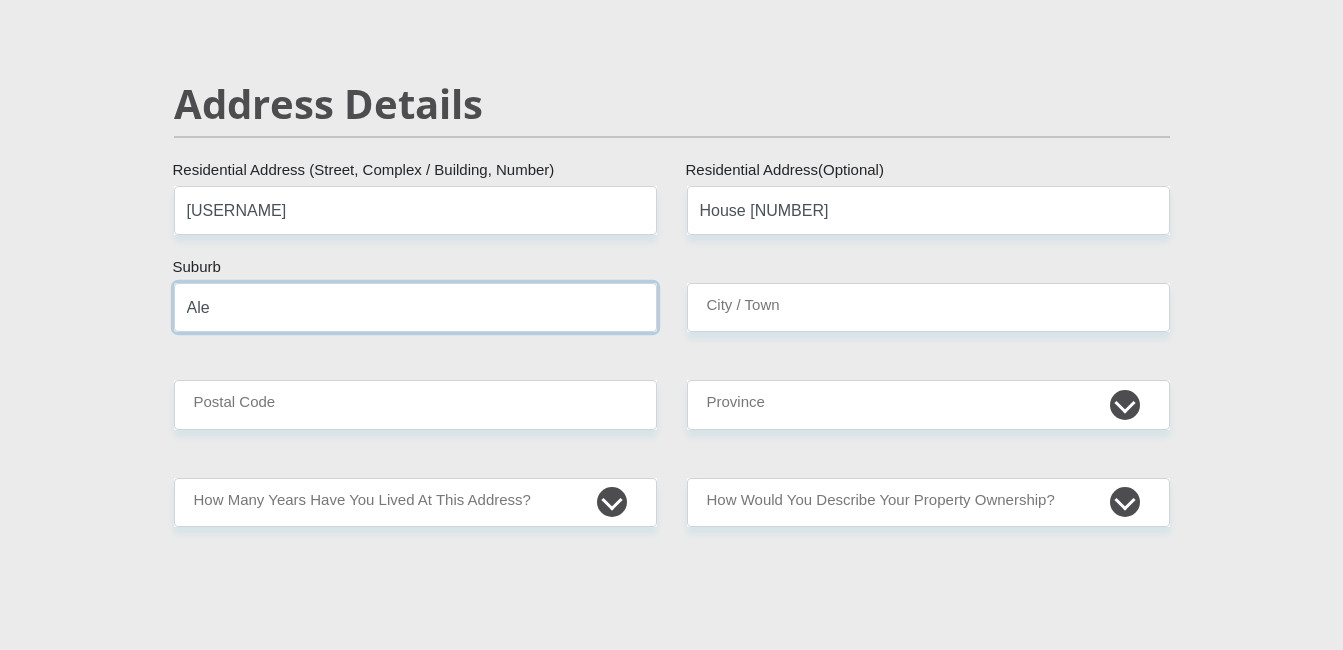 type on "[LOCATION]" 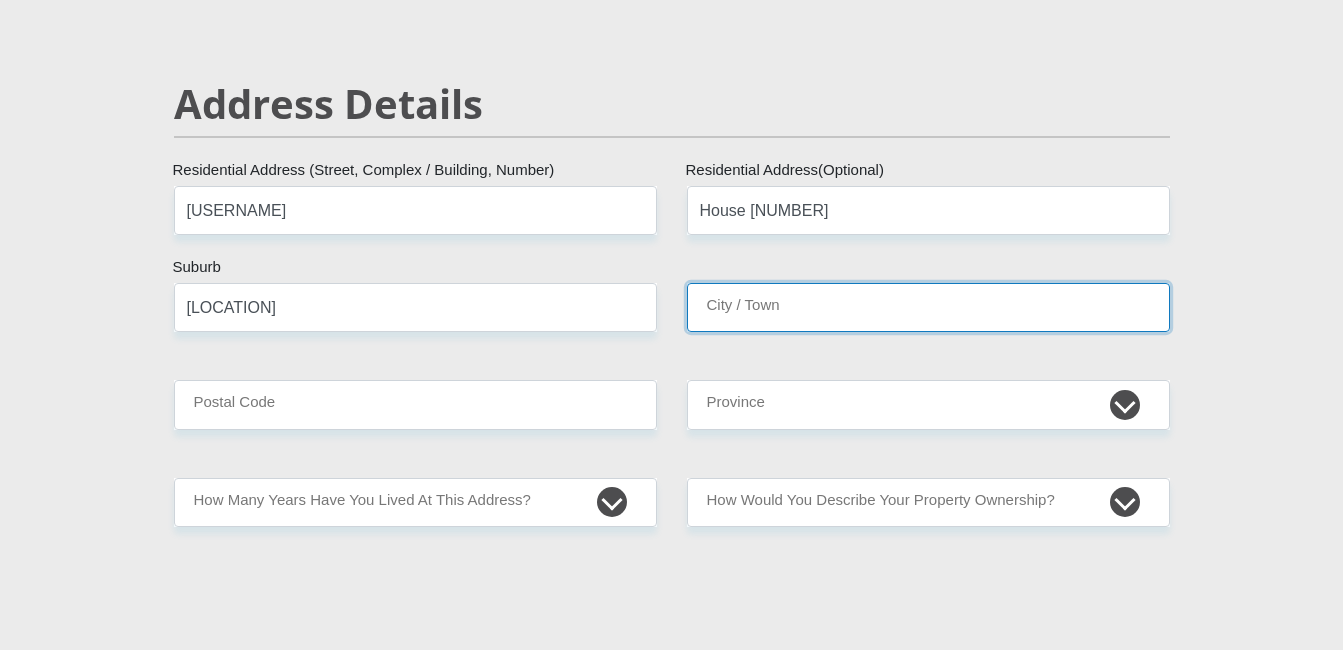 click on "City / Town" at bounding box center (928, 307) 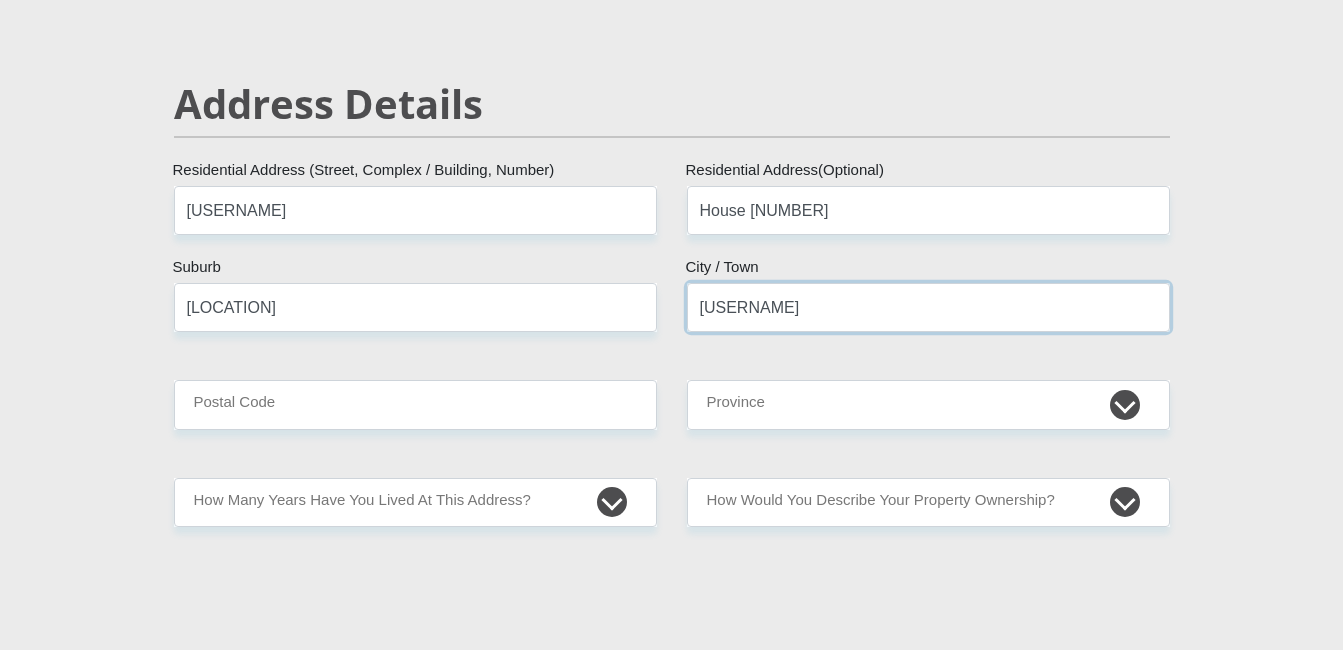 type on "[USERNAME]" 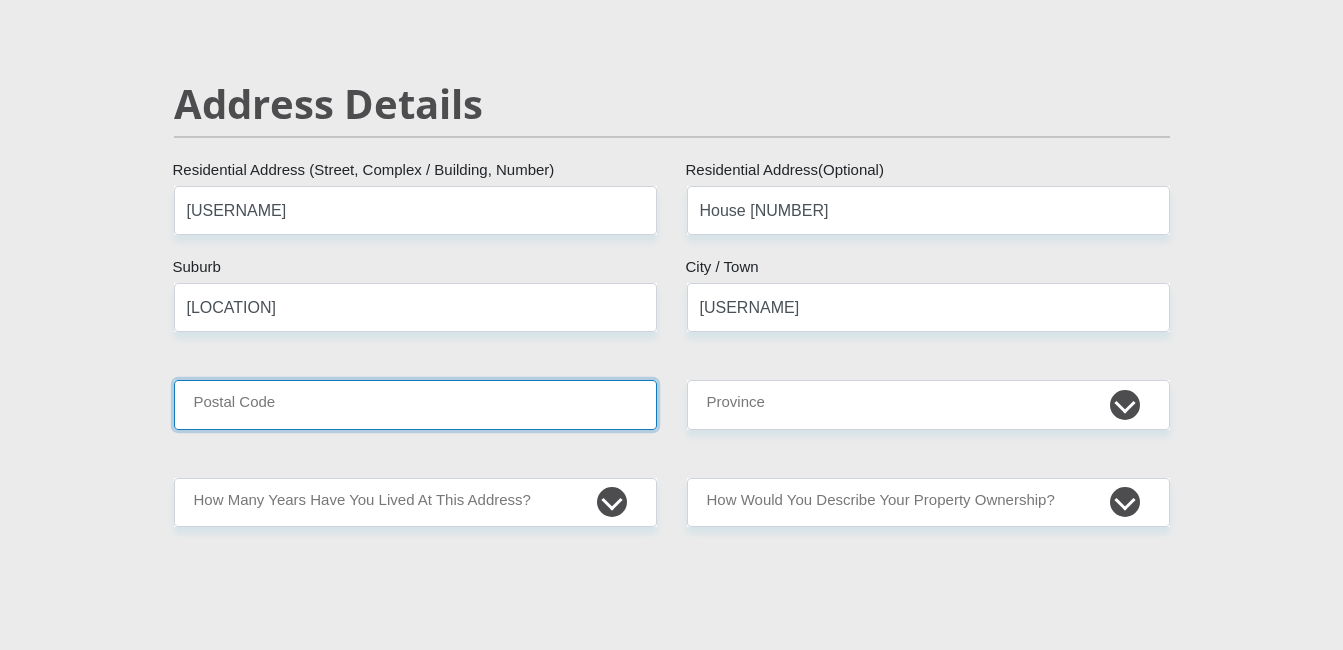 click on "Postal Code" at bounding box center [415, 404] 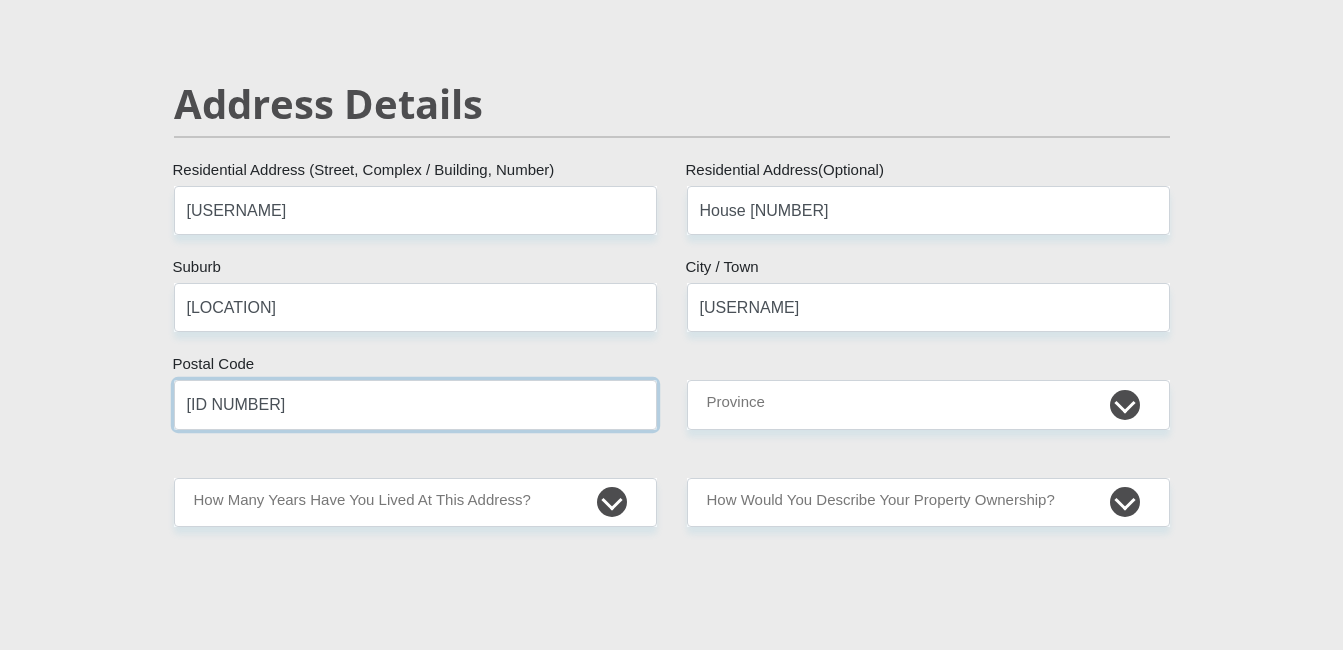 type on "[ID NUMBER]" 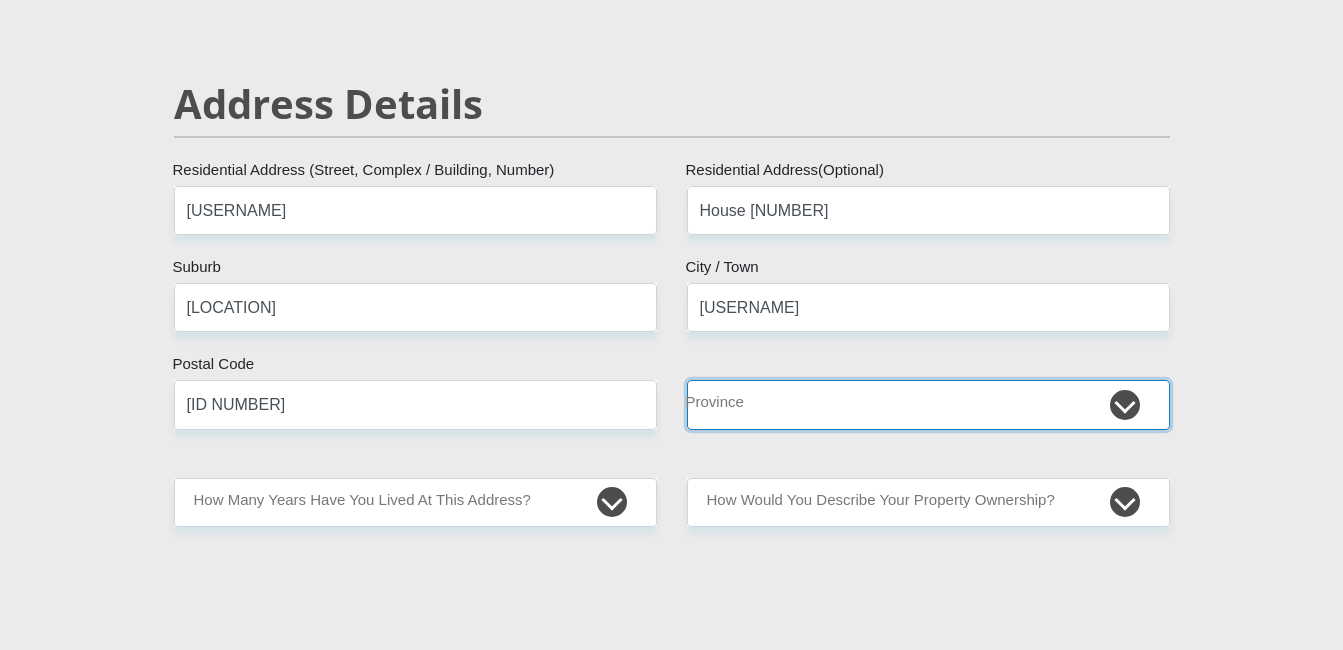 click on "Eastern Cape
Free State
Gauteng
KwaZulu-Natal
Limpopo
Mpumalanga
Northern Cape
North West
Western Cape" at bounding box center (928, 404) 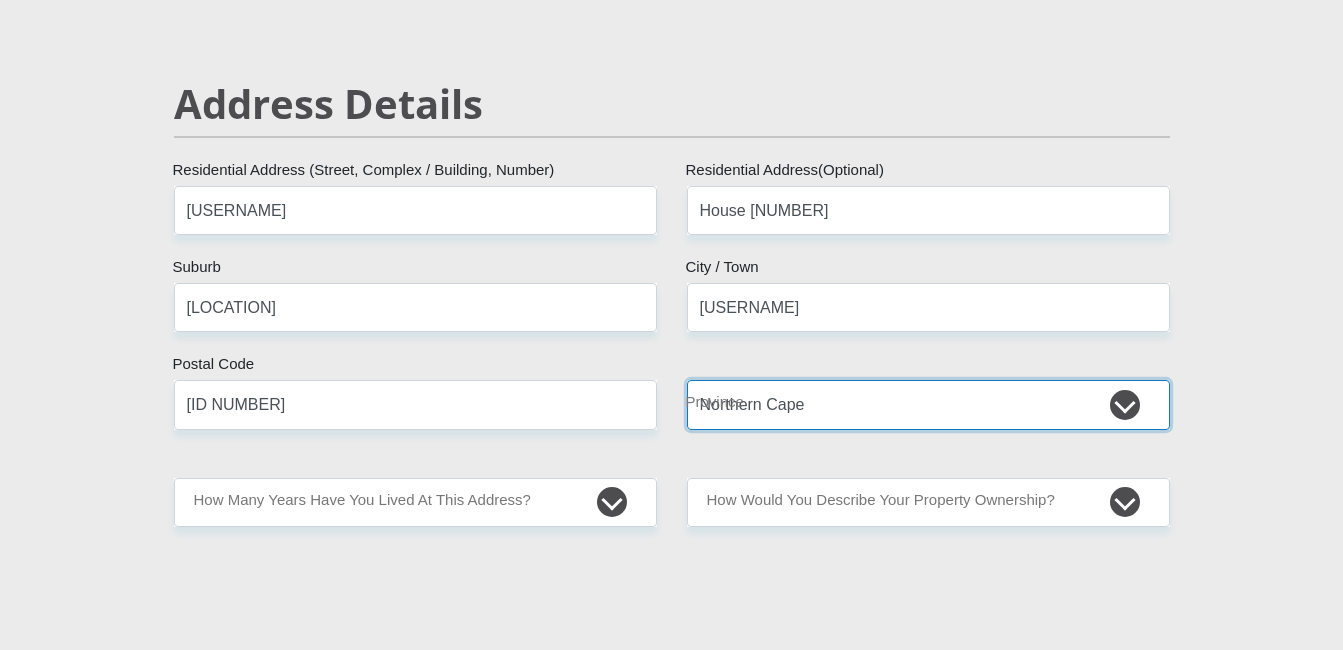 click on "Eastern Cape
Free State
Gauteng
KwaZulu-Natal
Limpopo
Mpumalanga
Northern Cape
North West
Western Cape" at bounding box center [928, 404] 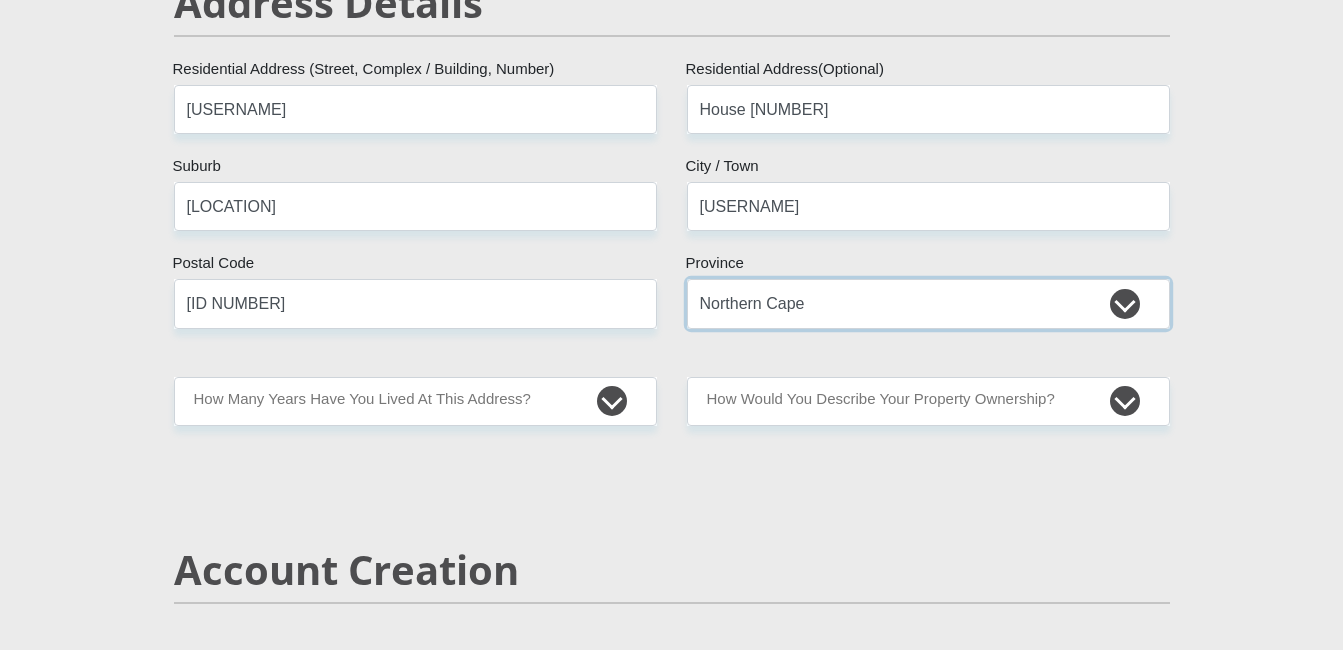 scroll, scrollTop: 1016, scrollLeft: 0, axis: vertical 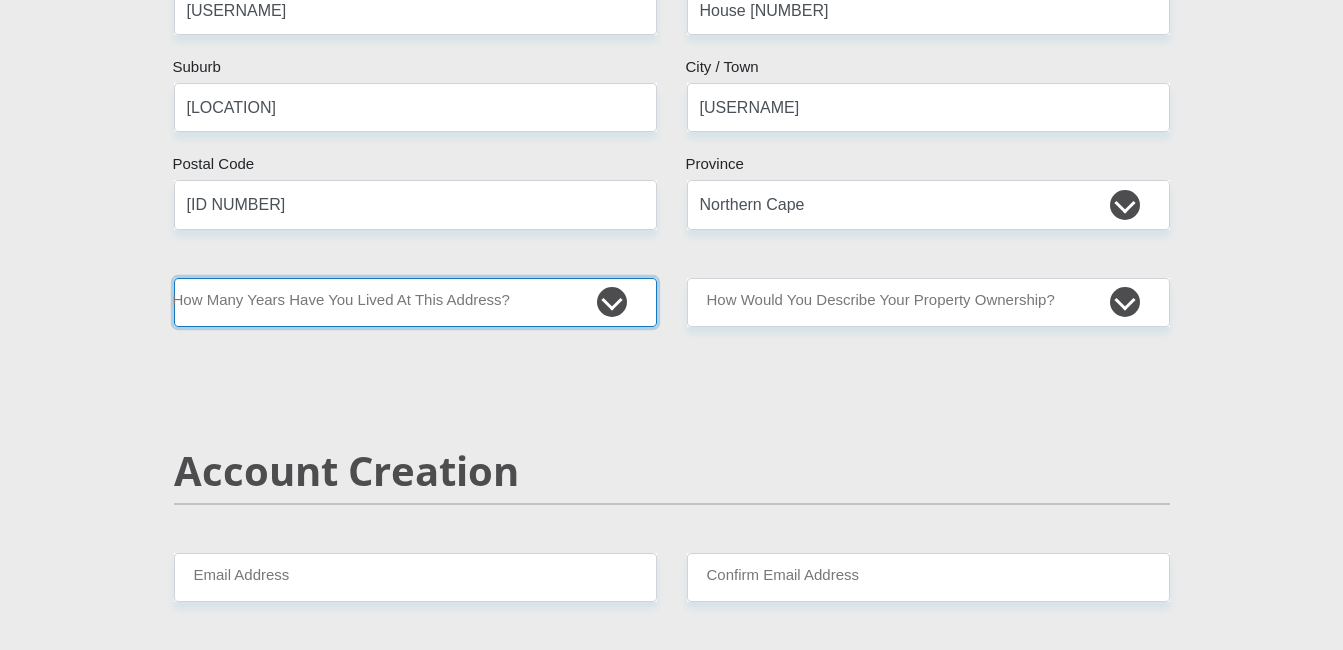 click on "less than 1 year
1-3 years
3-5 years
5+ years" at bounding box center (415, 302) 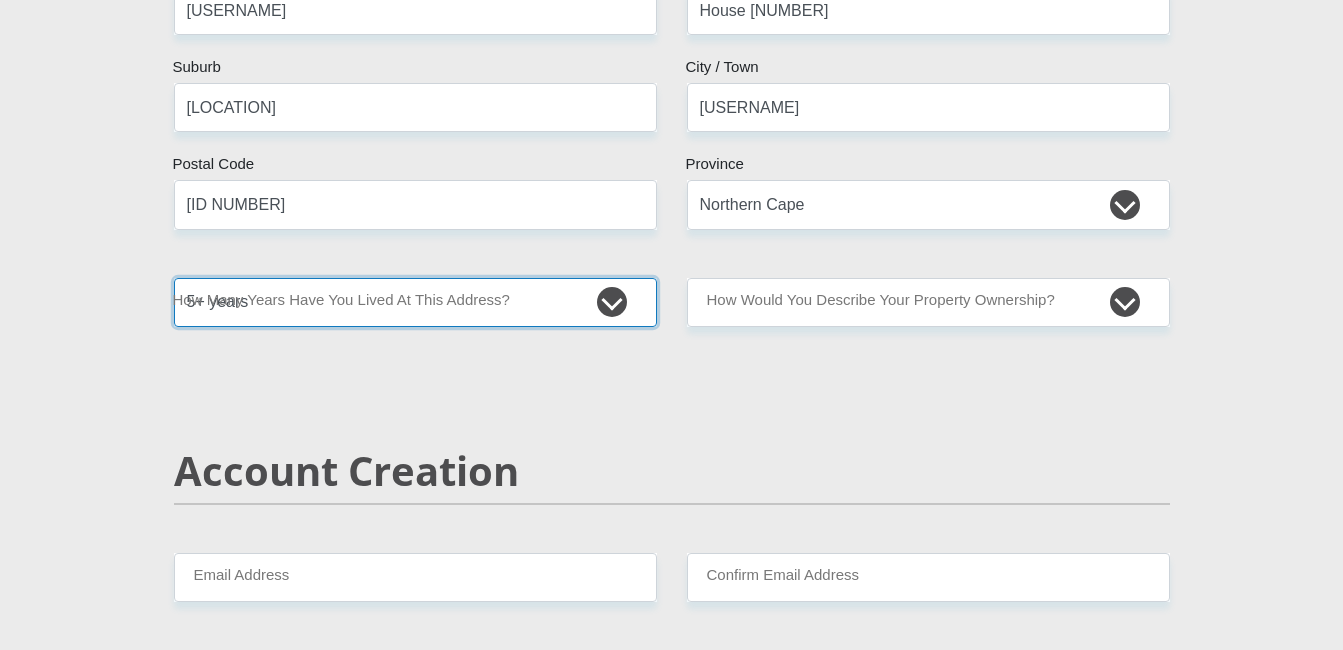 click on "less than 1 year
1-3 years
3-5 years
5+ years" at bounding box center [415, 302] 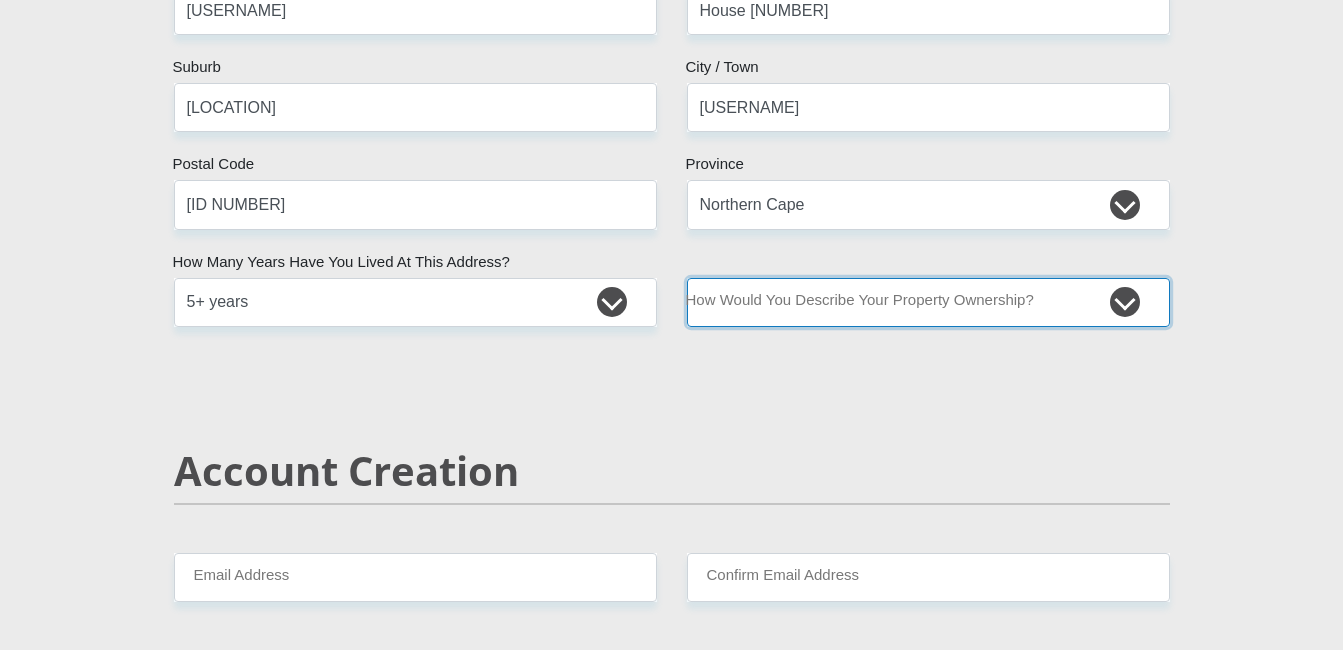 click on "Owned
Rented
Family Owned
Company Dwelling" at bounding box center (928, 302) 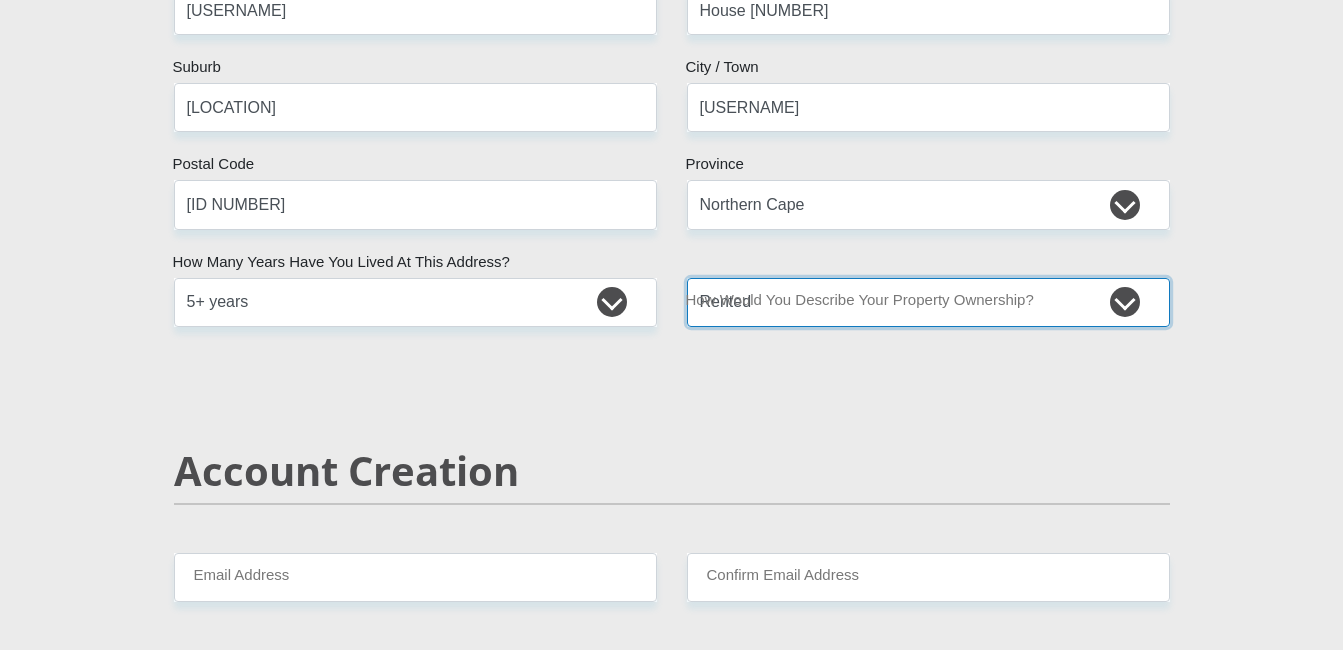click on "Owned
Rented
Family Owned
Company Dwelling" at bounding box center (928, 302) 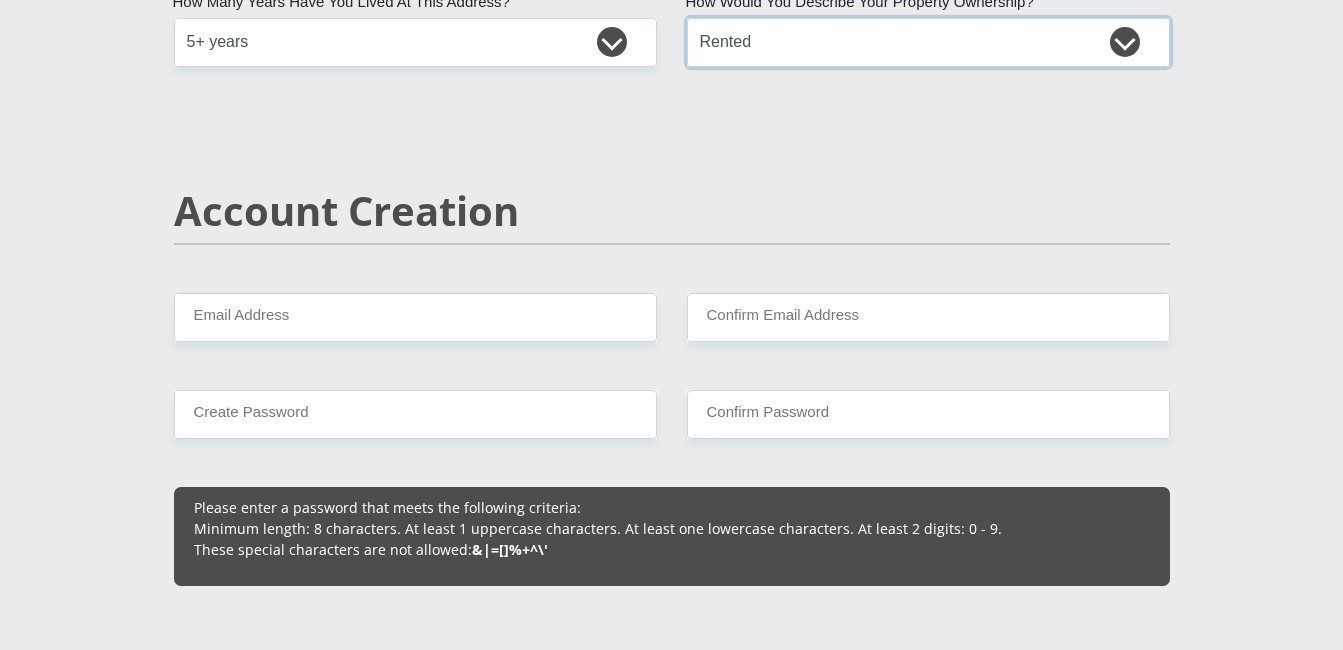 scroll, scrollTop: 1316, scrollLeft: 0, axis: vertical 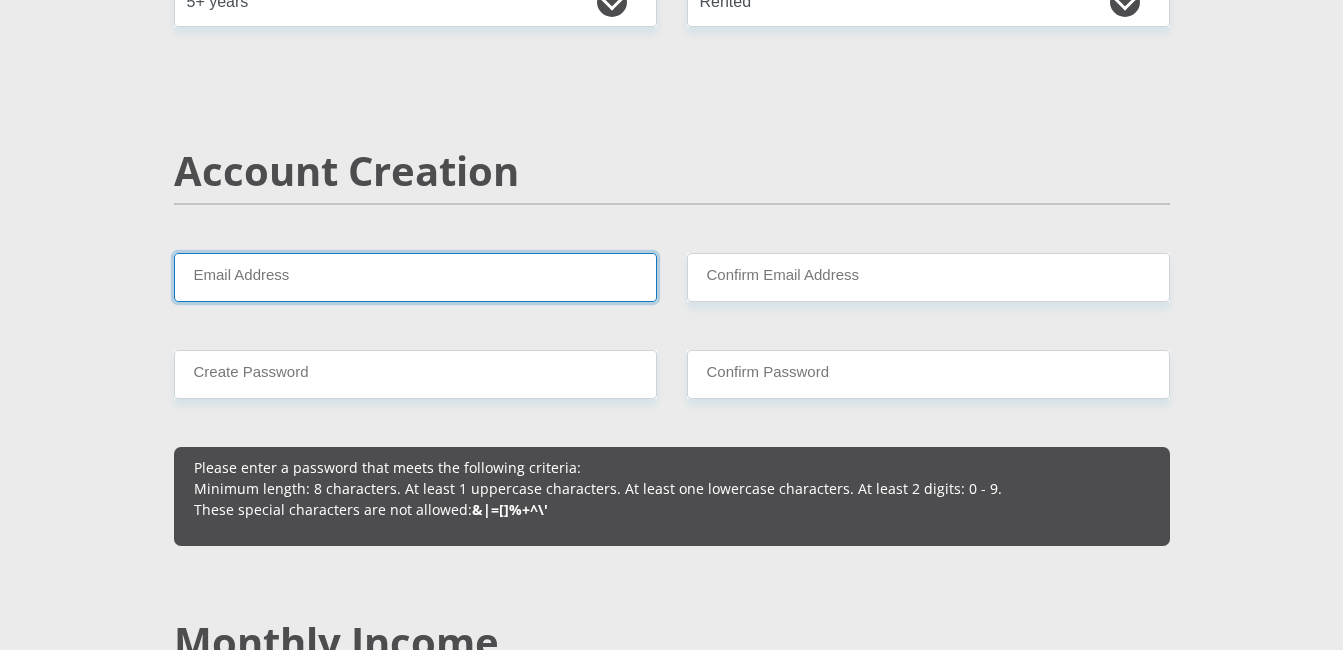 click on "Email Address" at bounding box center [415, 277] 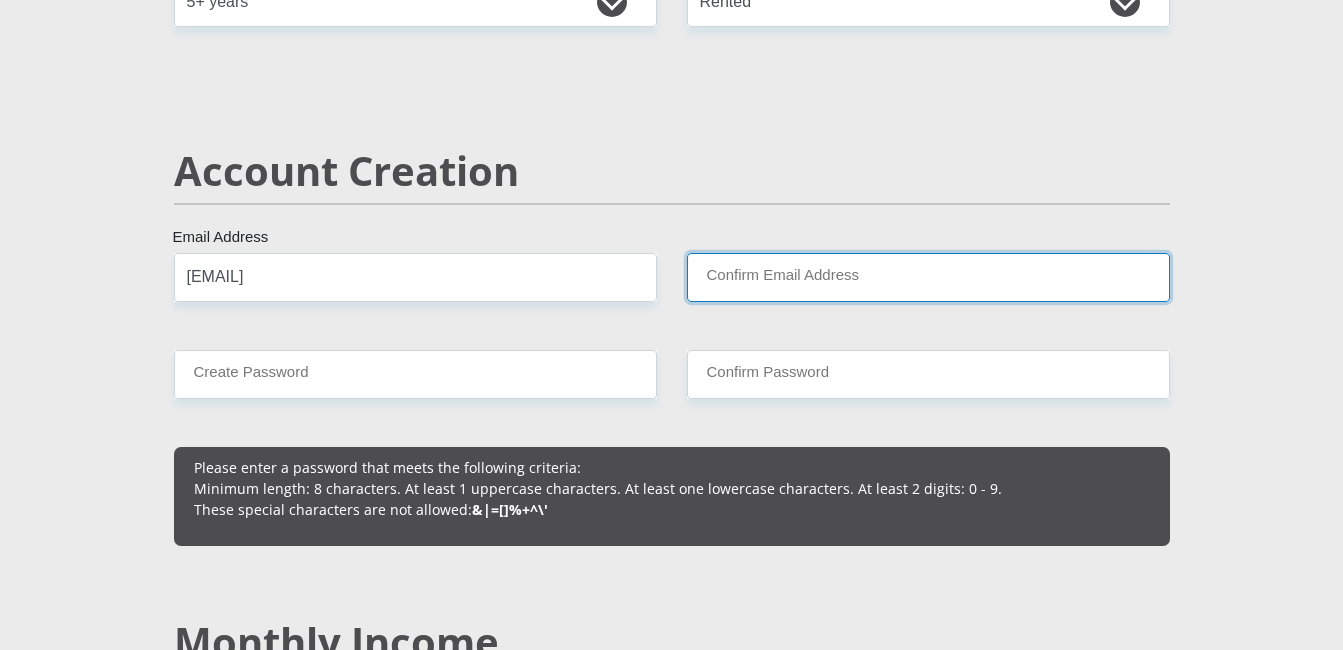 type on "[EMAIL]" 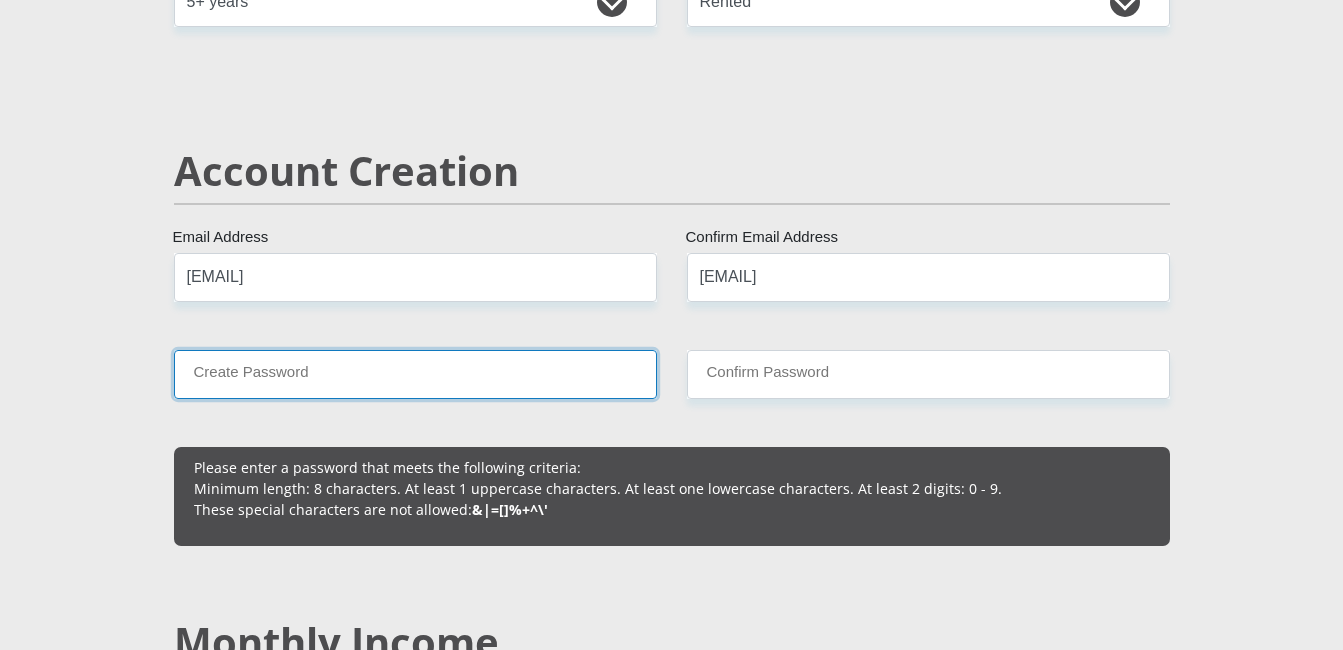 click on "Create Password" at bounding box center [415, 374] 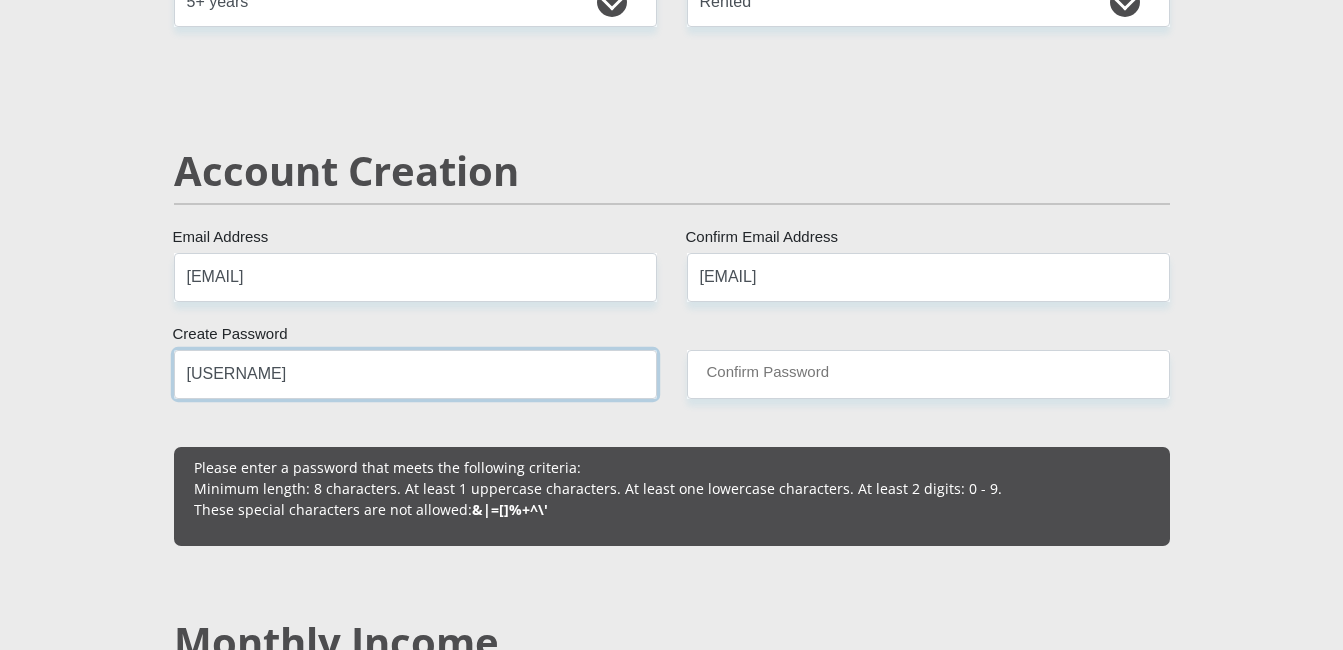 type on "[USERNAME]" 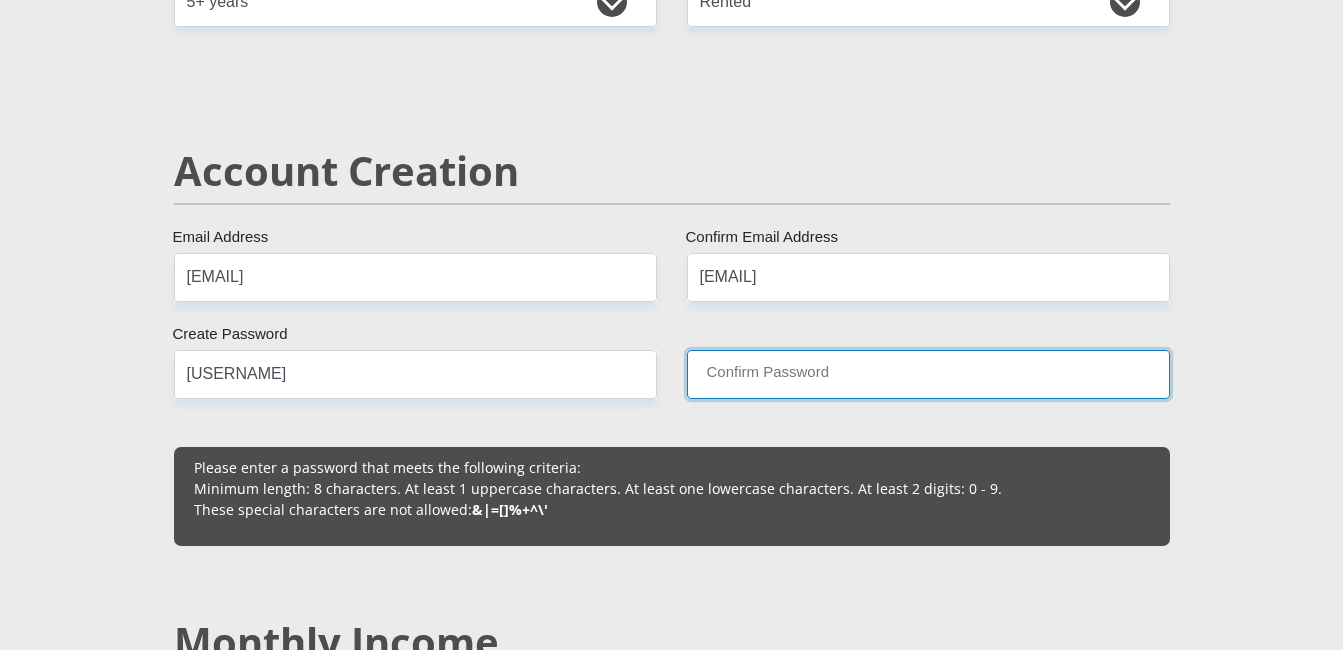 click on "Confirm Password" at bounding box center [928, 374] 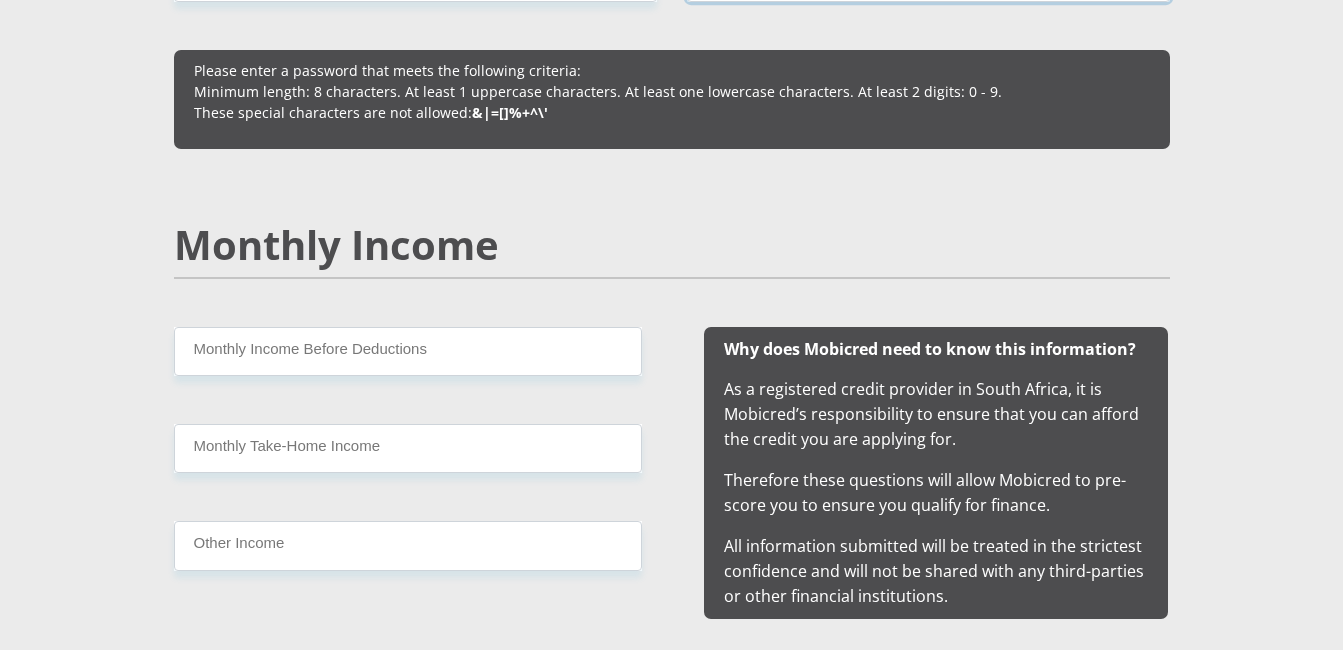 scroll, scrollTop: 1716, scrollLeft: 0, axis: vertical 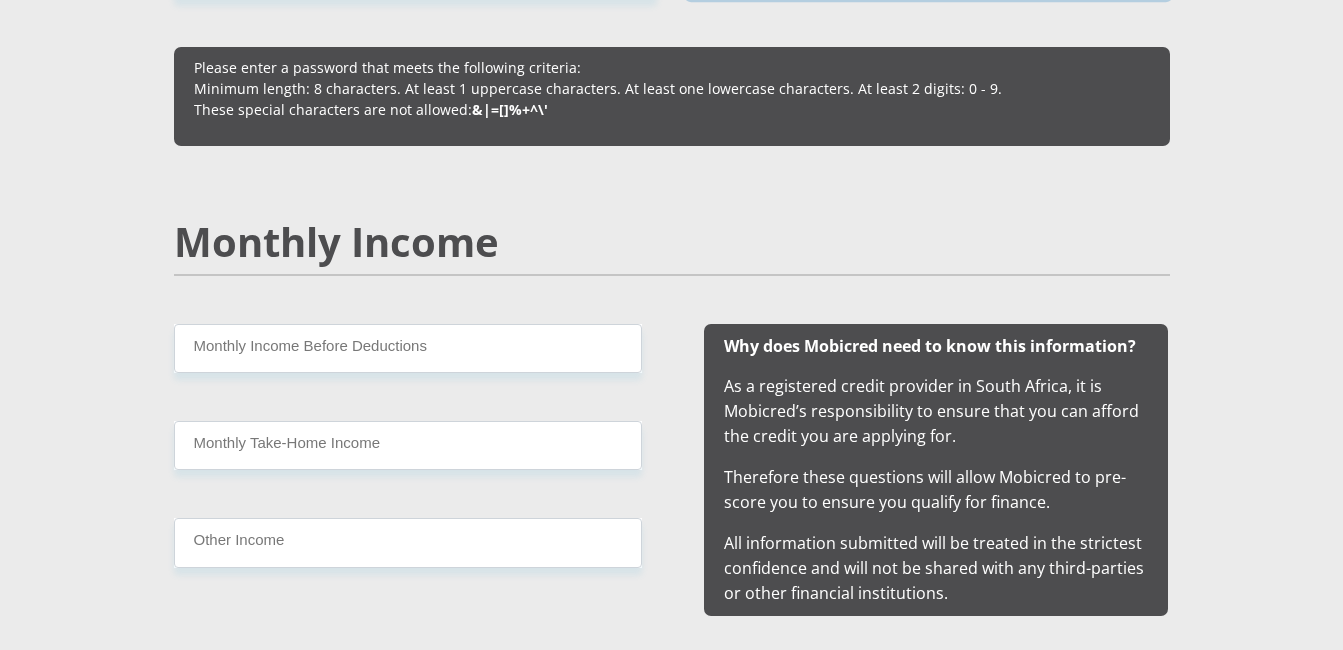 type on "[USERNAME]" 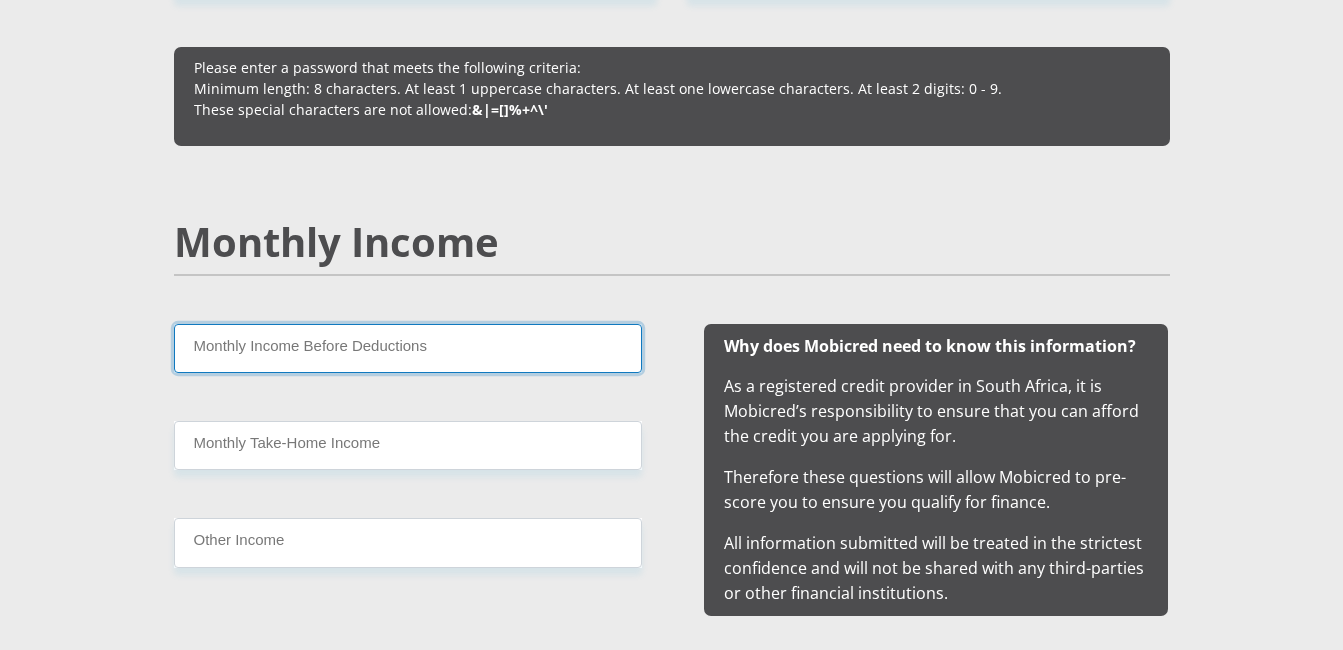 click on "Monthly Income Before Deductions" at bounding box center (408, 348) 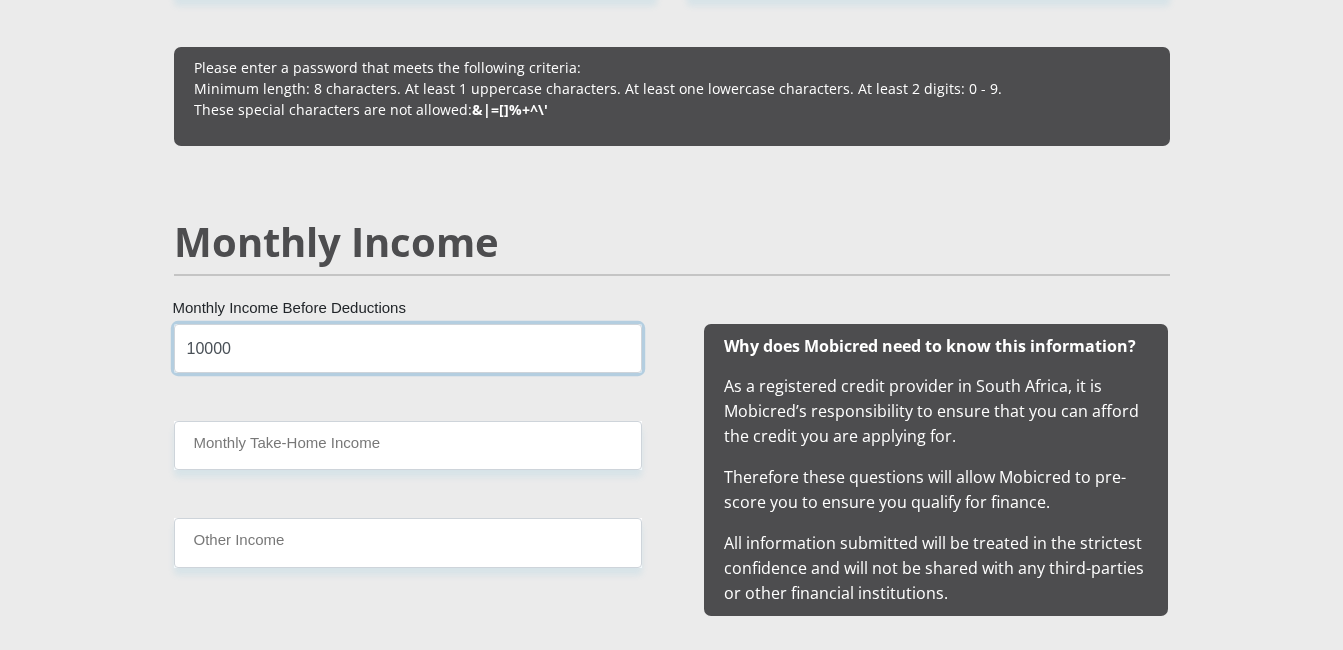 type on "10000" 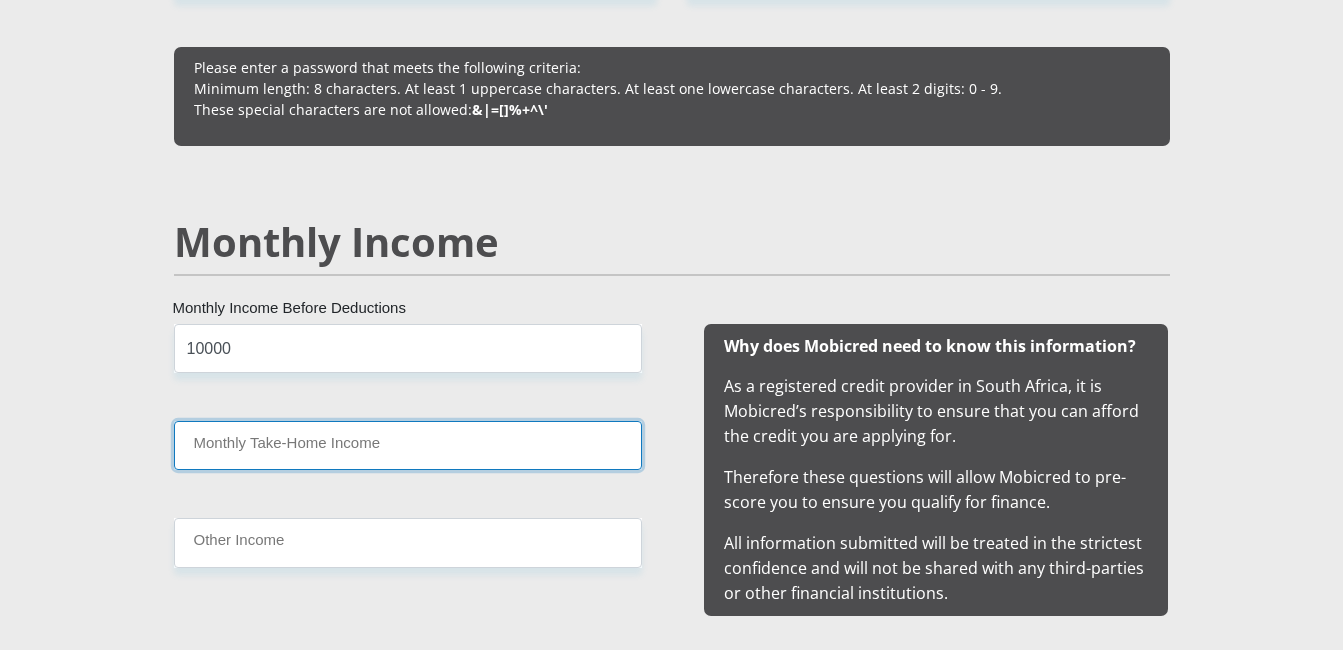 click on "Monthly Take-Home Income" at bounding box center [408, 445] 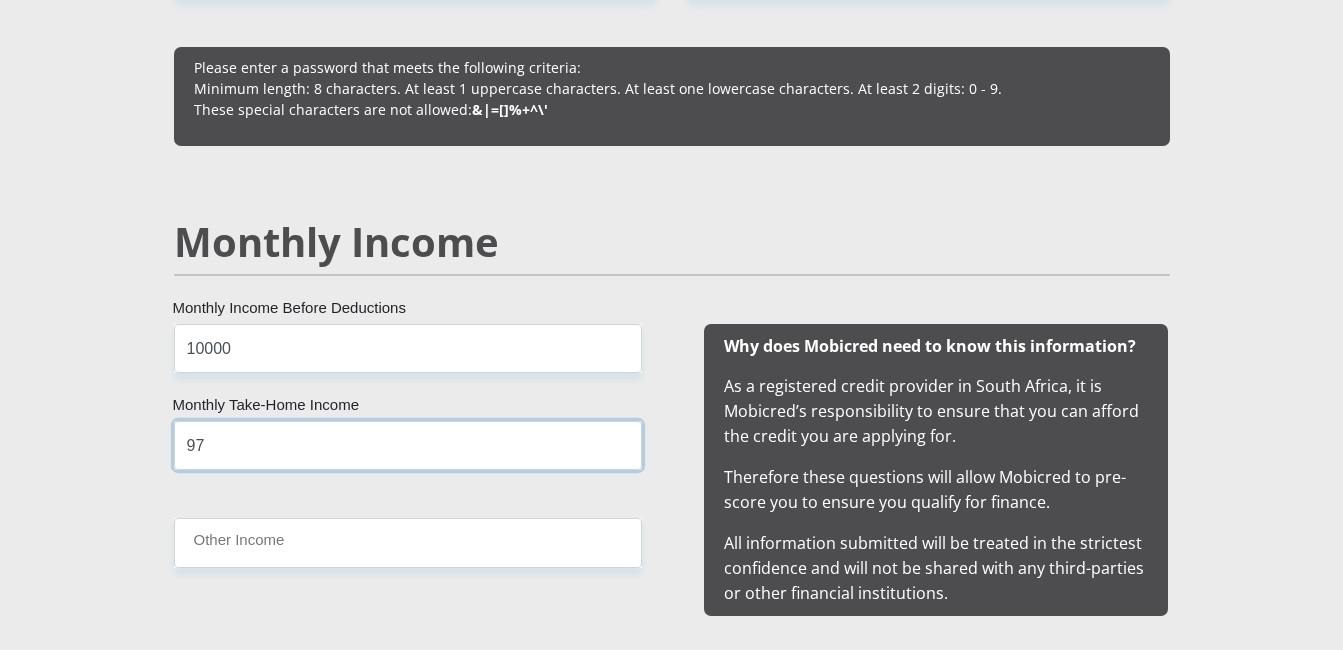 type on "9" 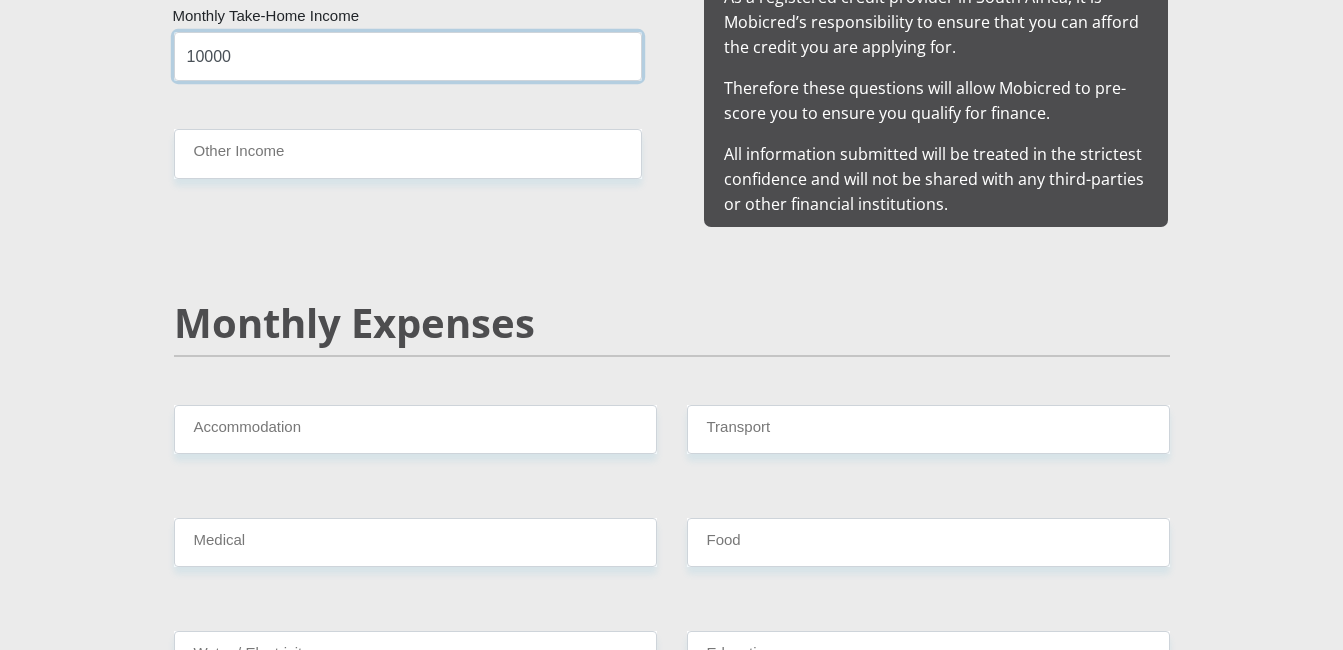 scroll, scrollTop: 2116, scrollLeft: 0, axis: vertical 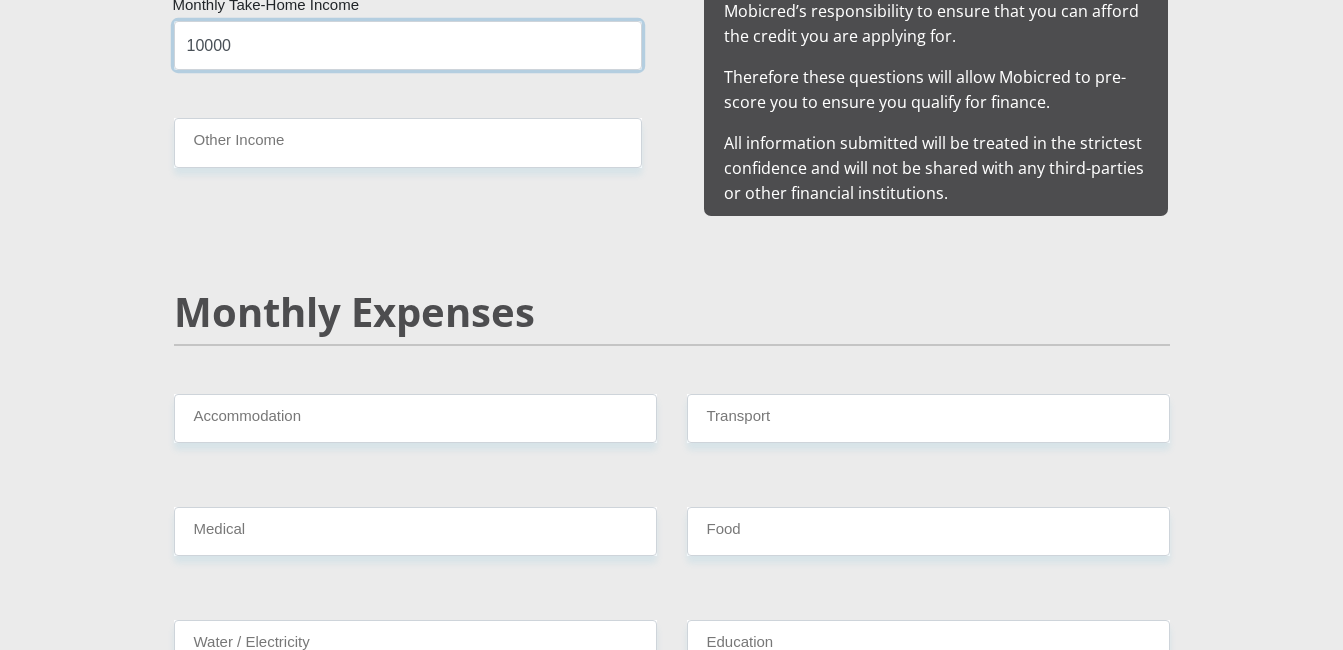 type on "10000" 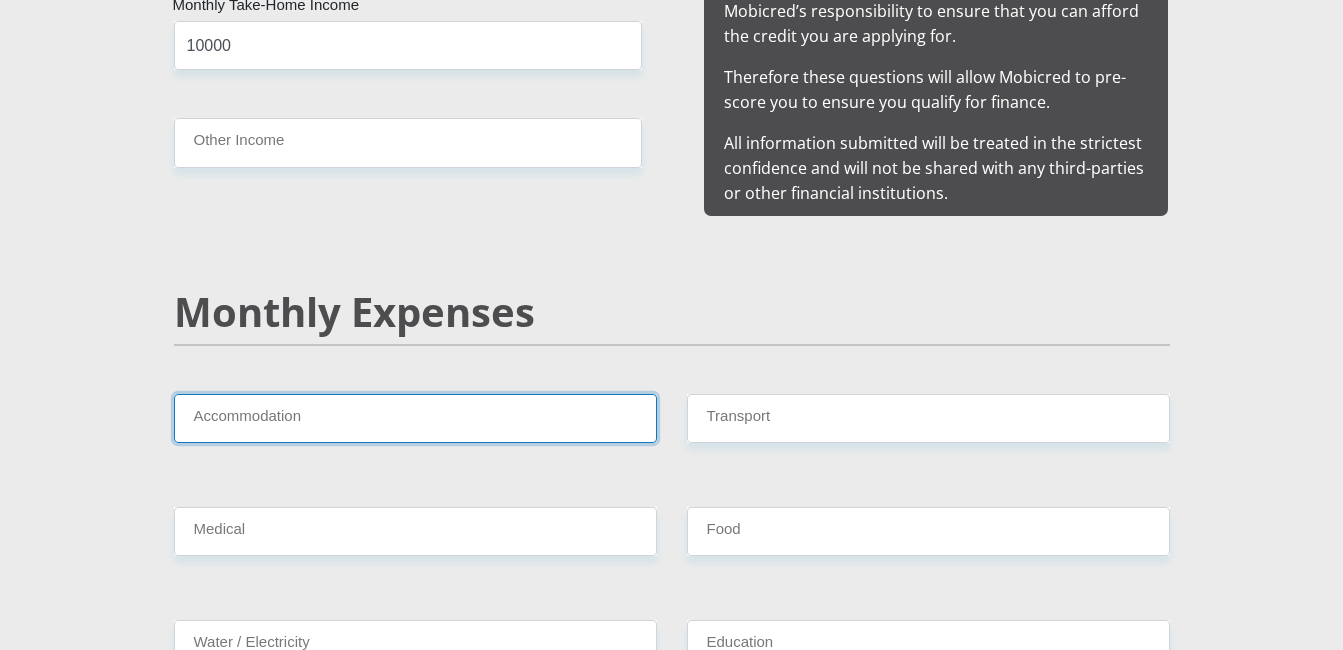 click on "Accommodation" at bounding box center [415, 418] 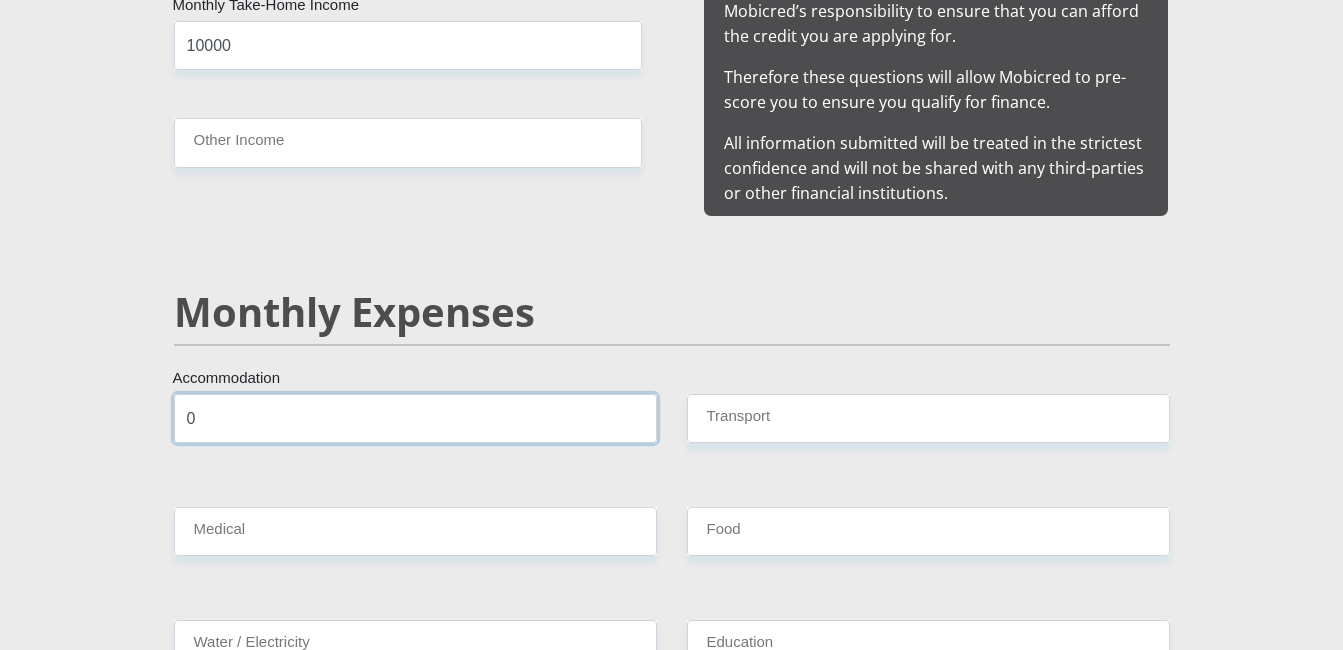 type on "0" 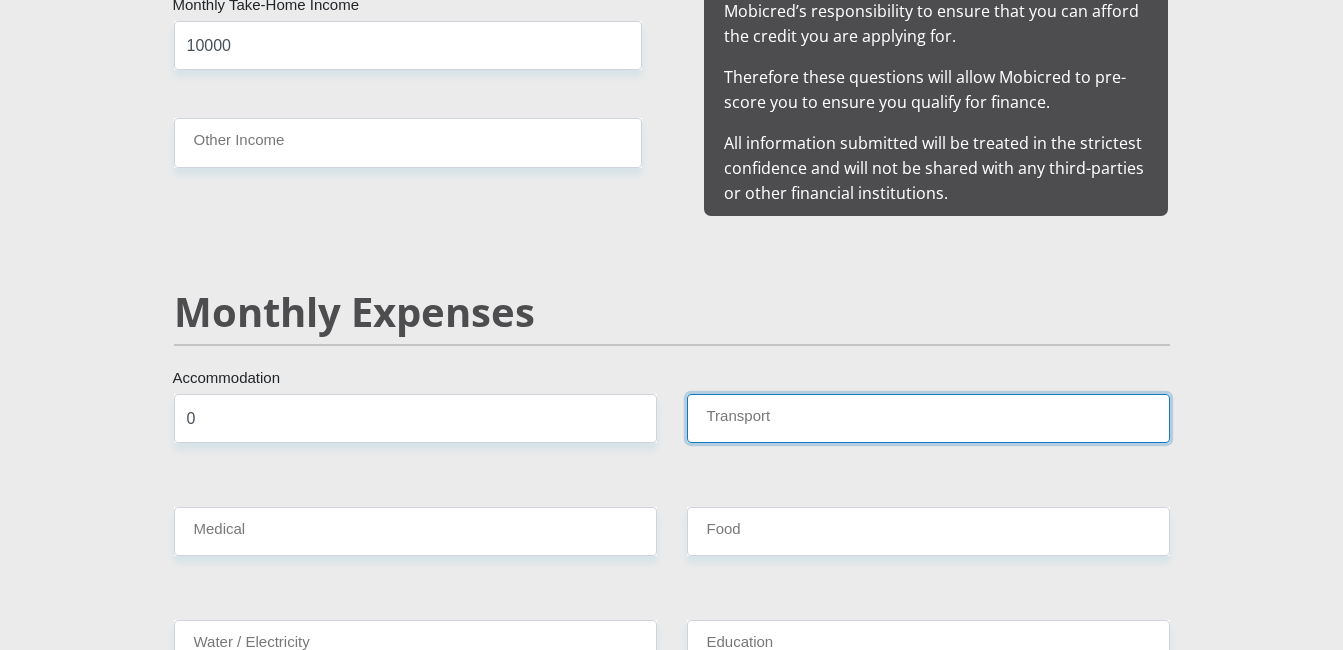 click on "Transport" at bounding box center (928, 418) 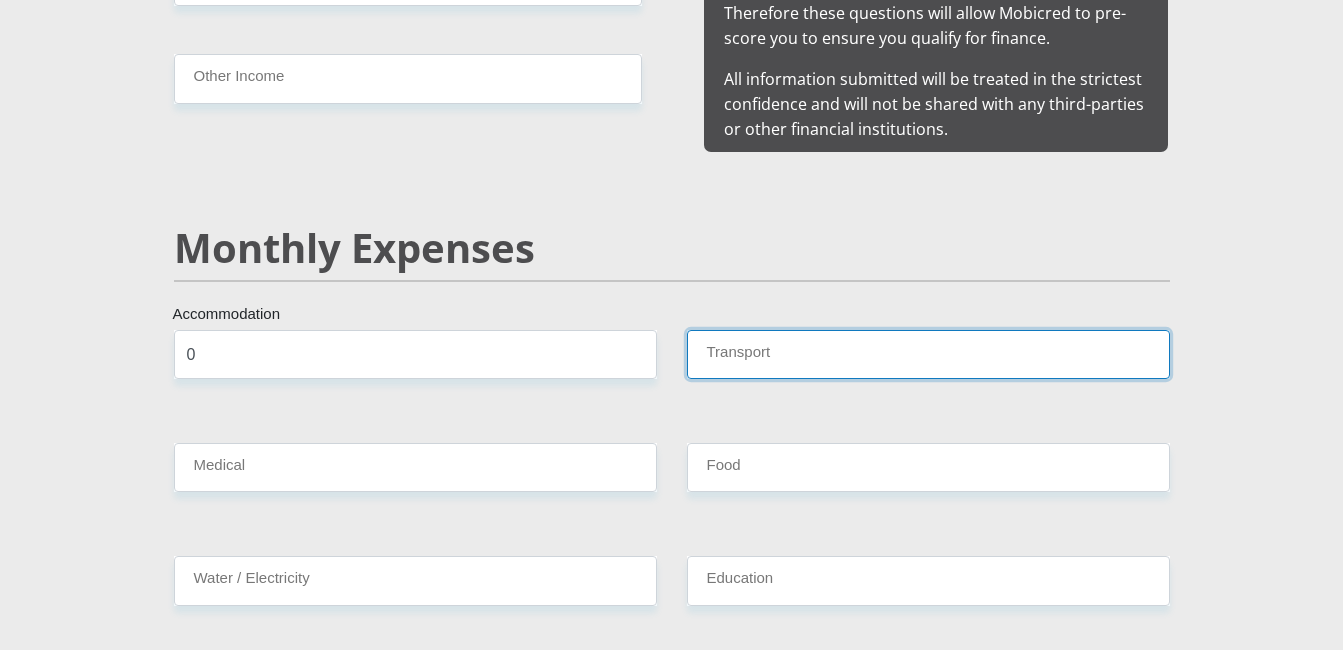 scroll, scrollTop: 2216, scrollLeft: 0, axis: vertical 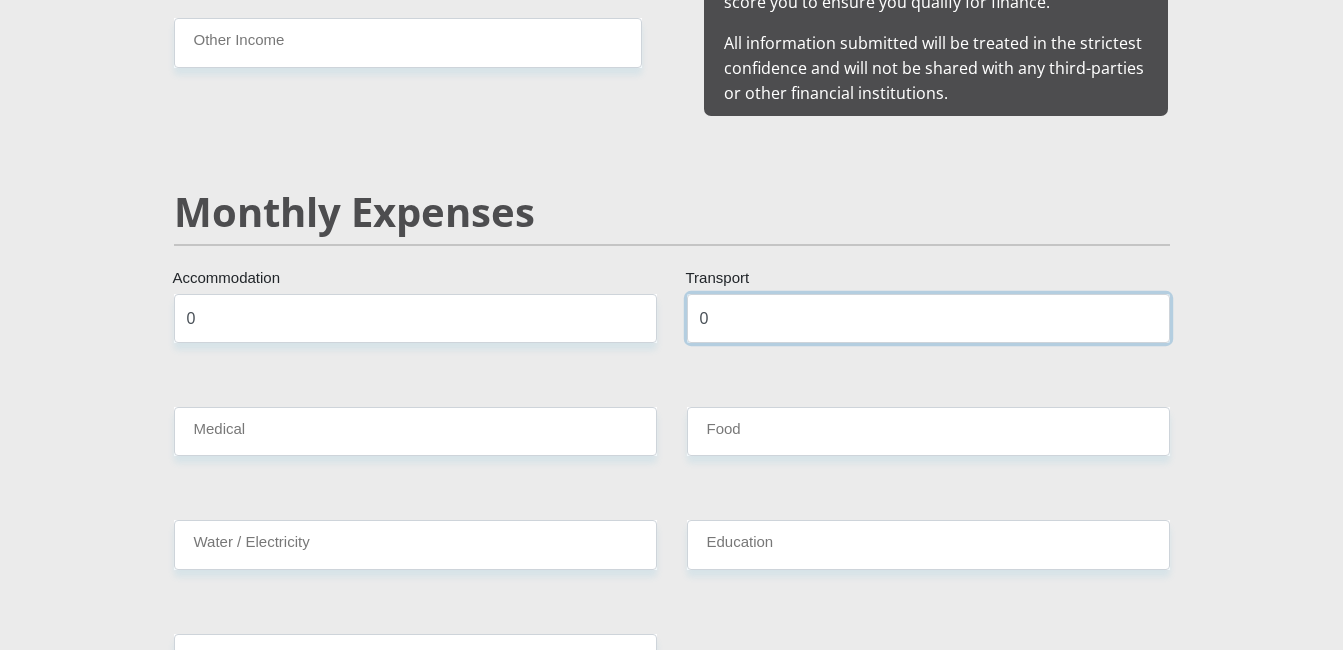 type on "0" 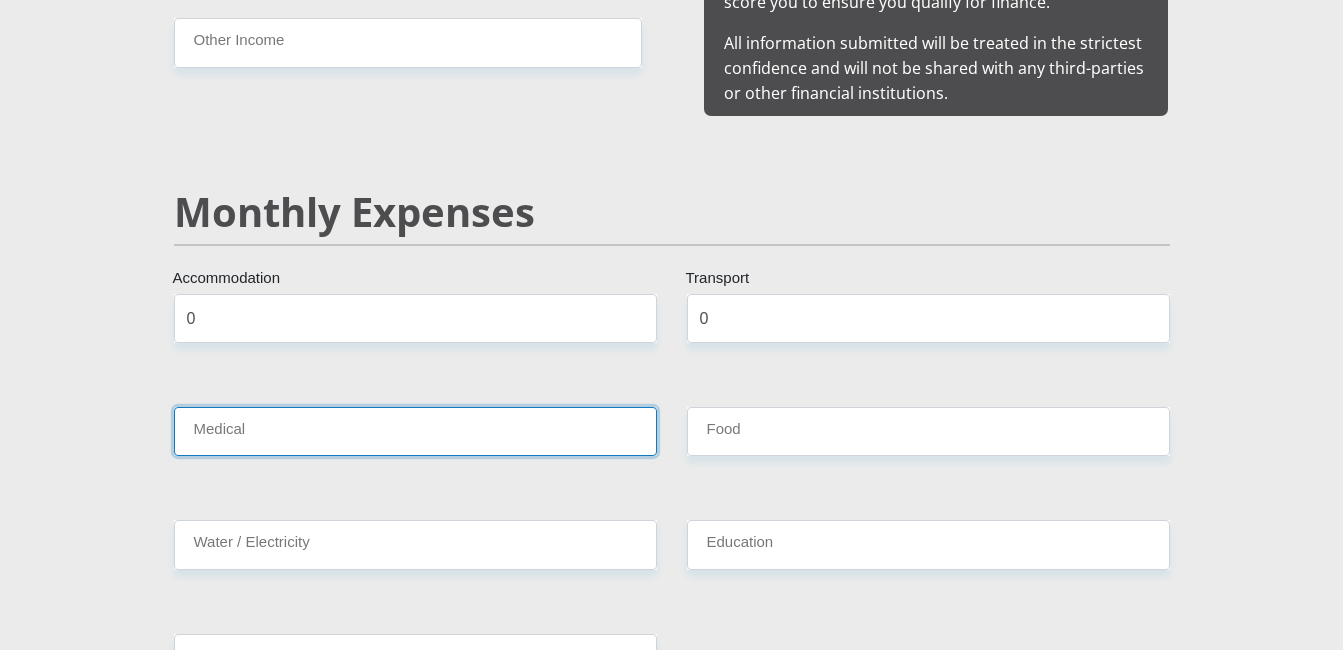 click on "Medical" at bounding box center [415, 431] 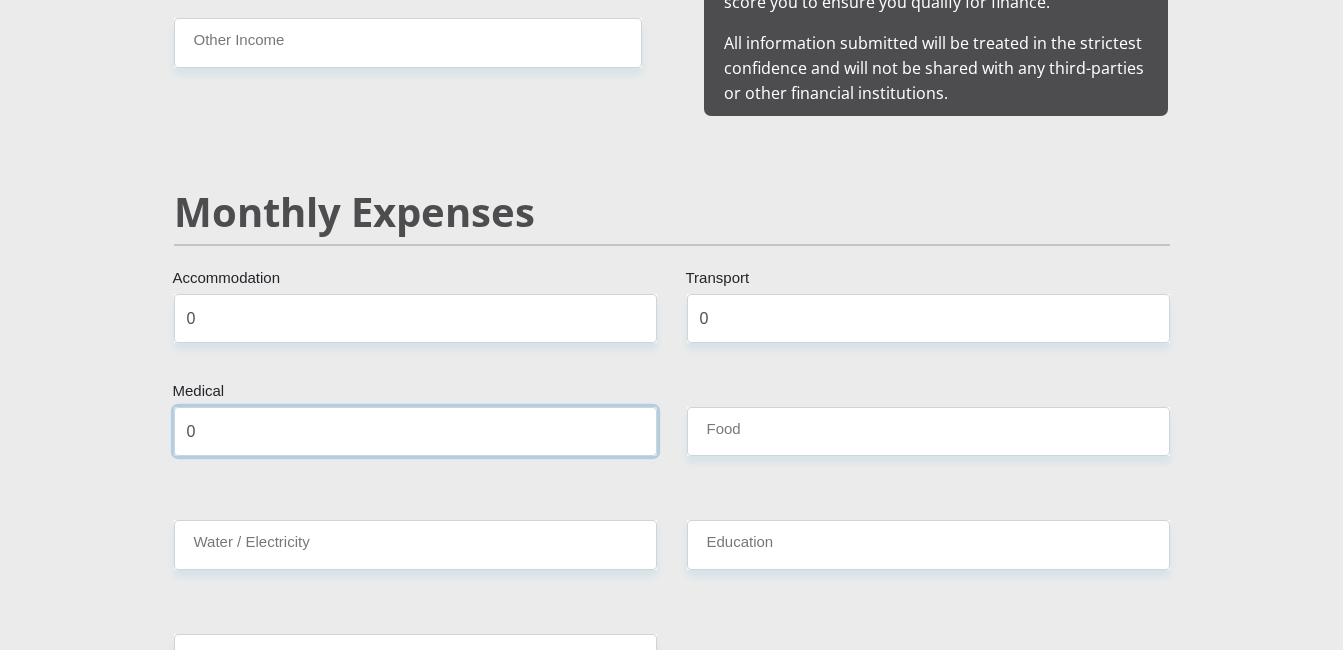 type on "0" 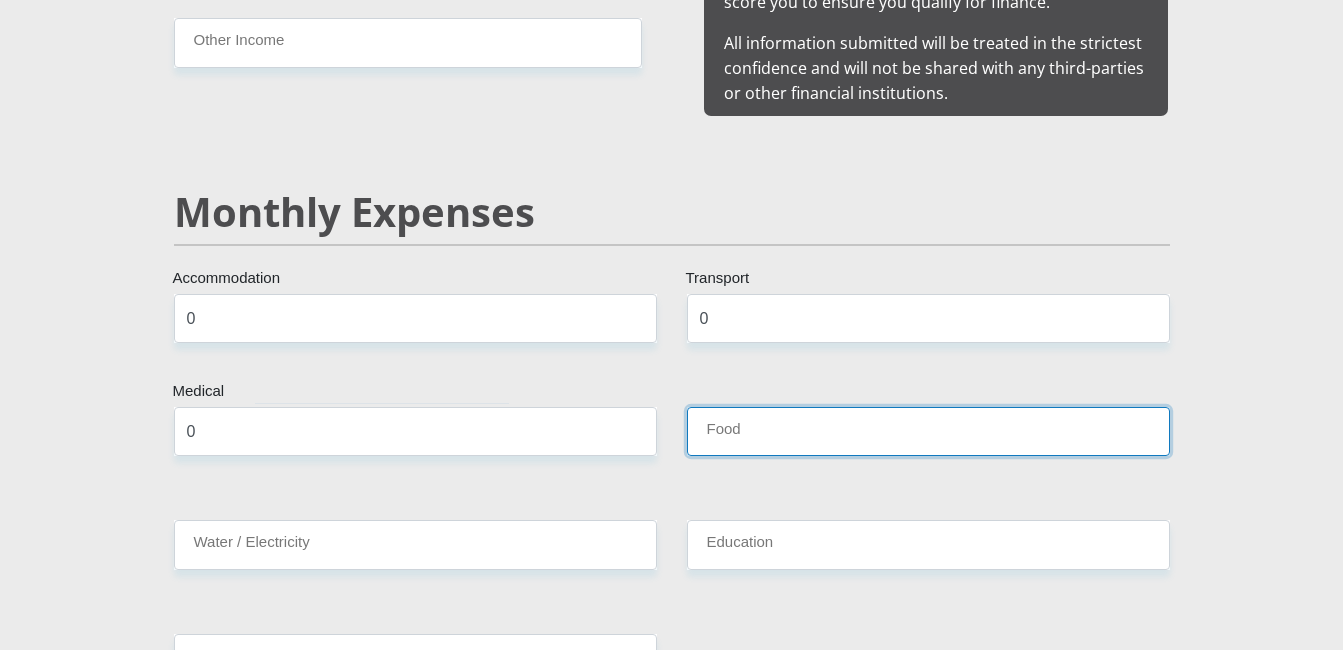 click on "Food" at bounding box center [928, 431] 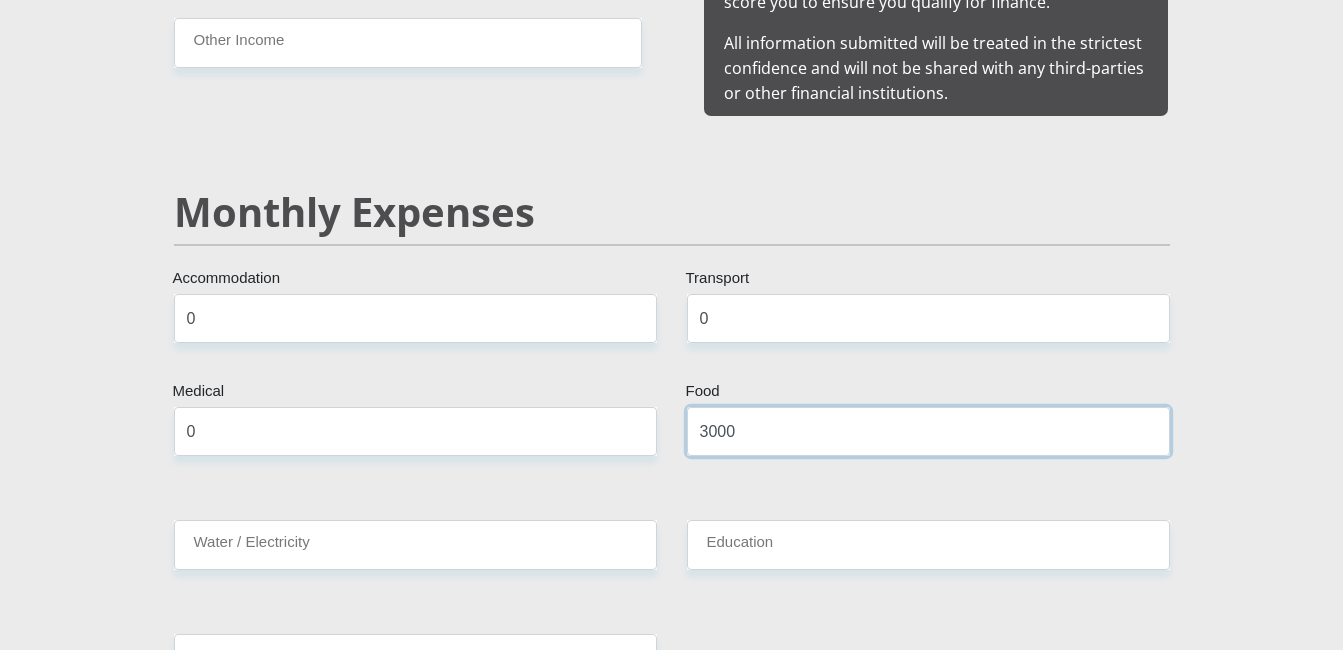 scroll, scrollTop: 2316, scrollLeft: 0, axis: vertical 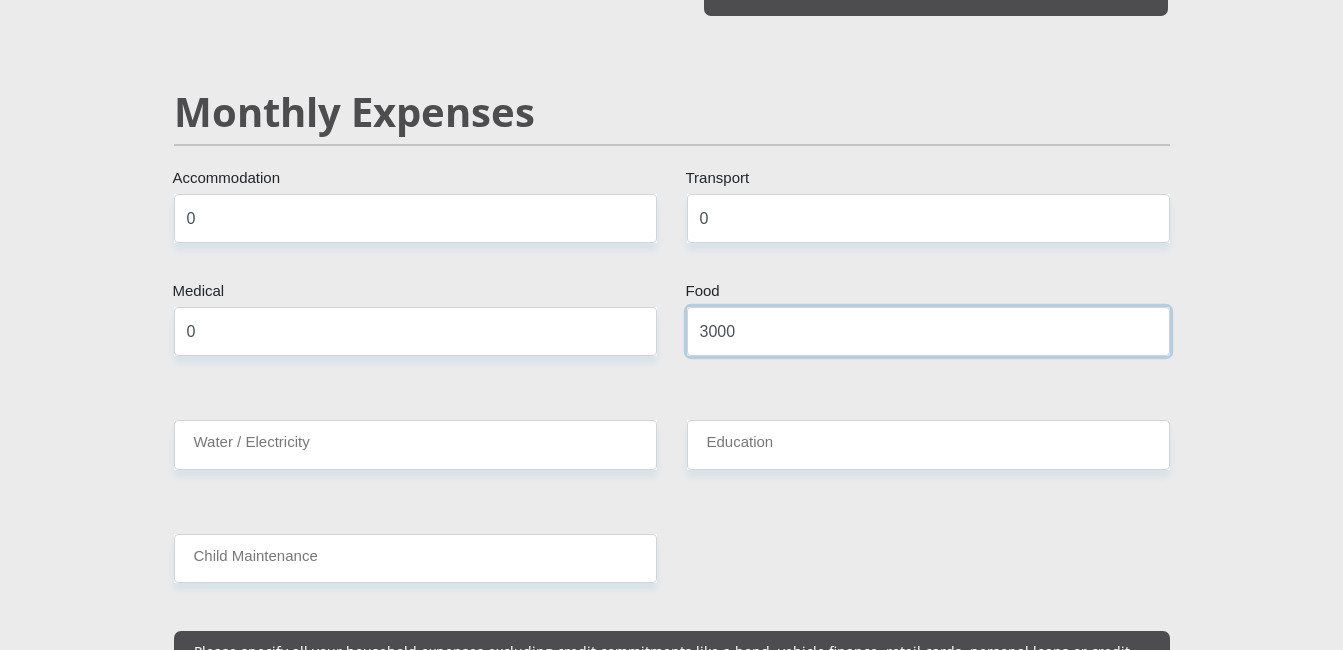 type on "3000" 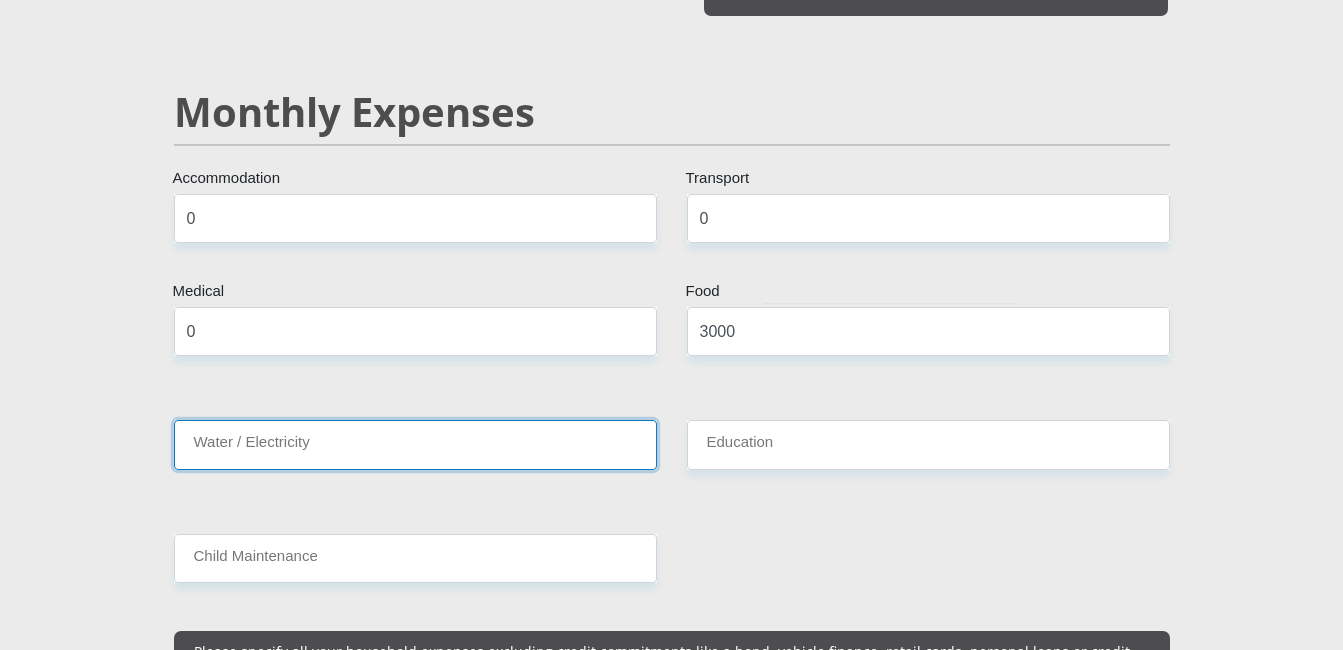 click on "Water / Electricity" at bounding box center (415, 444) 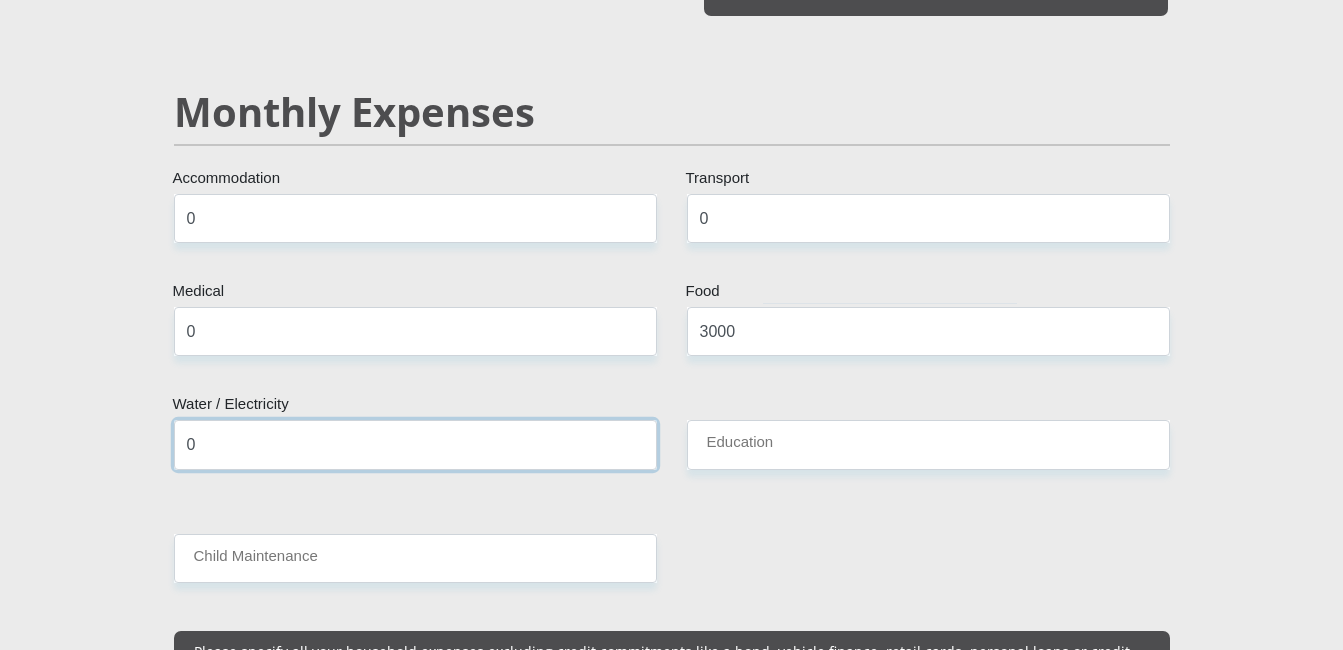 type on "0" 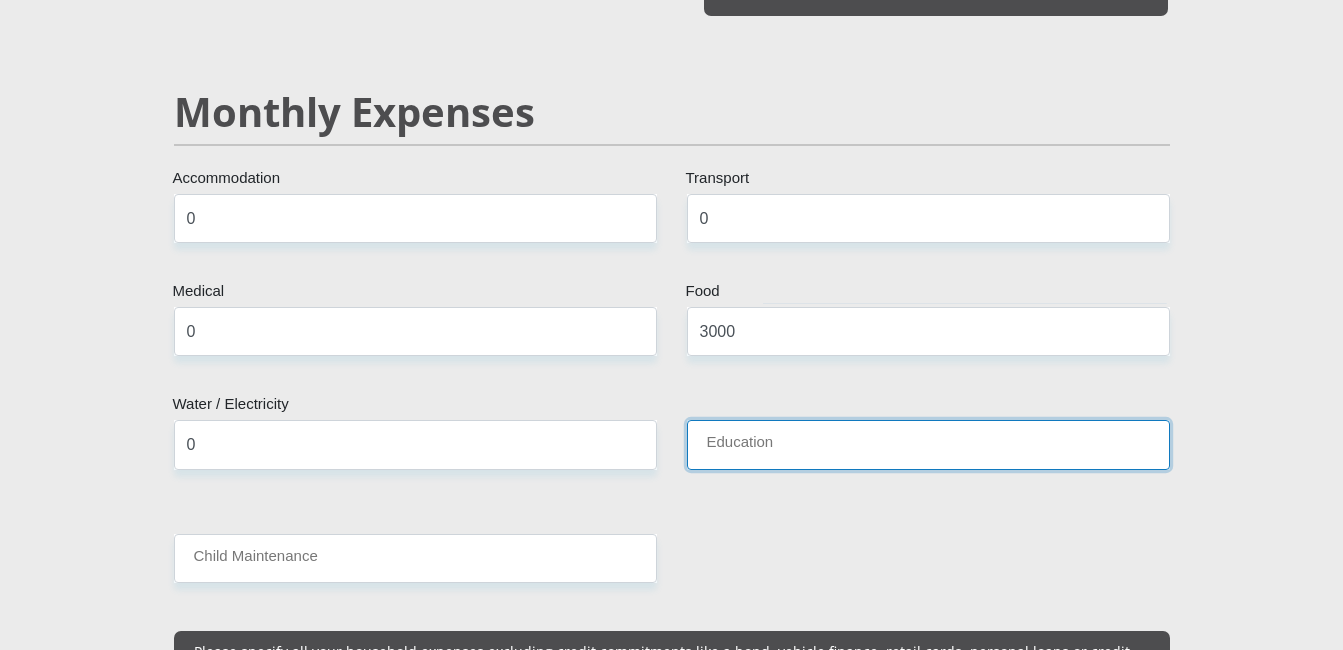 click on "Education" at bounding box center [928, 444] 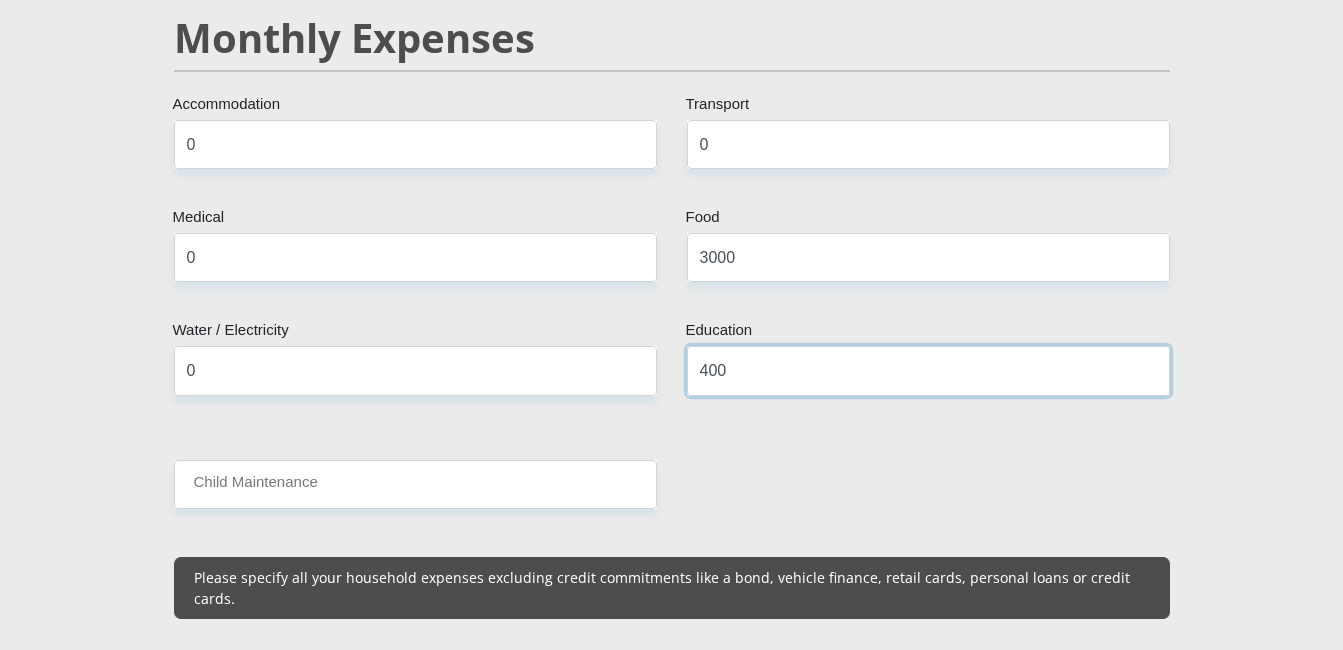 scroll, scrollTop: 2516, scrollLeft: 0, axis: vertical 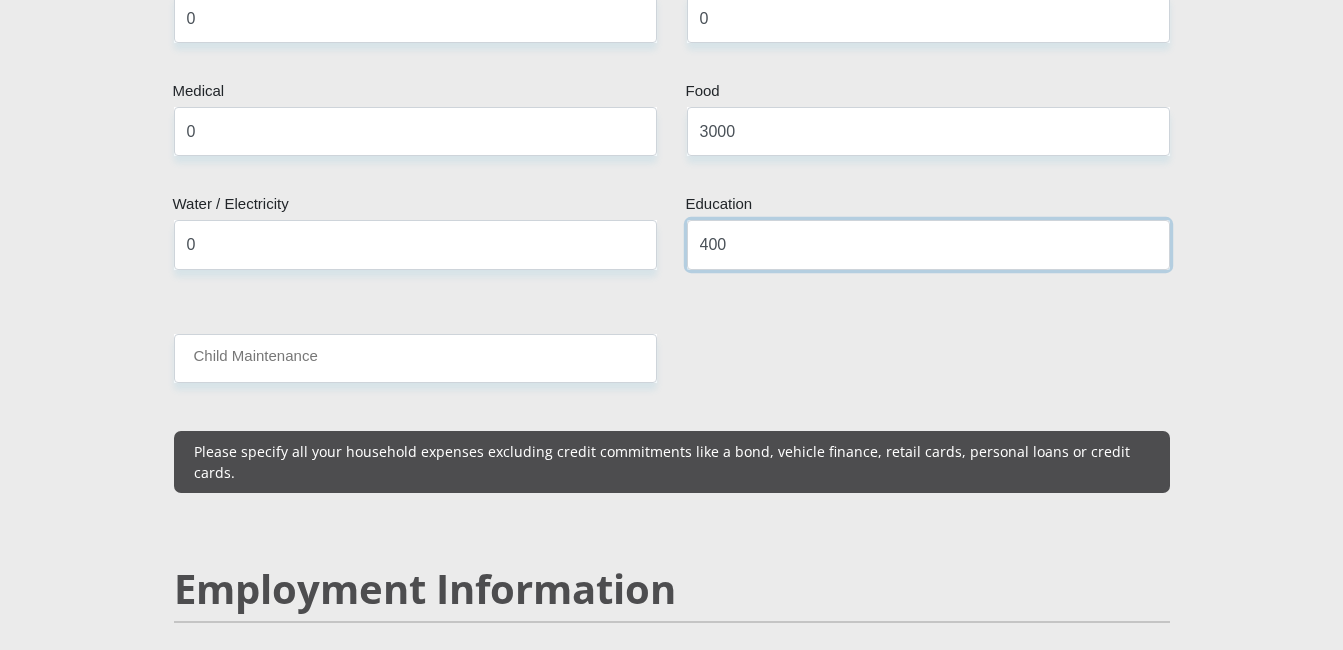 type on "400" 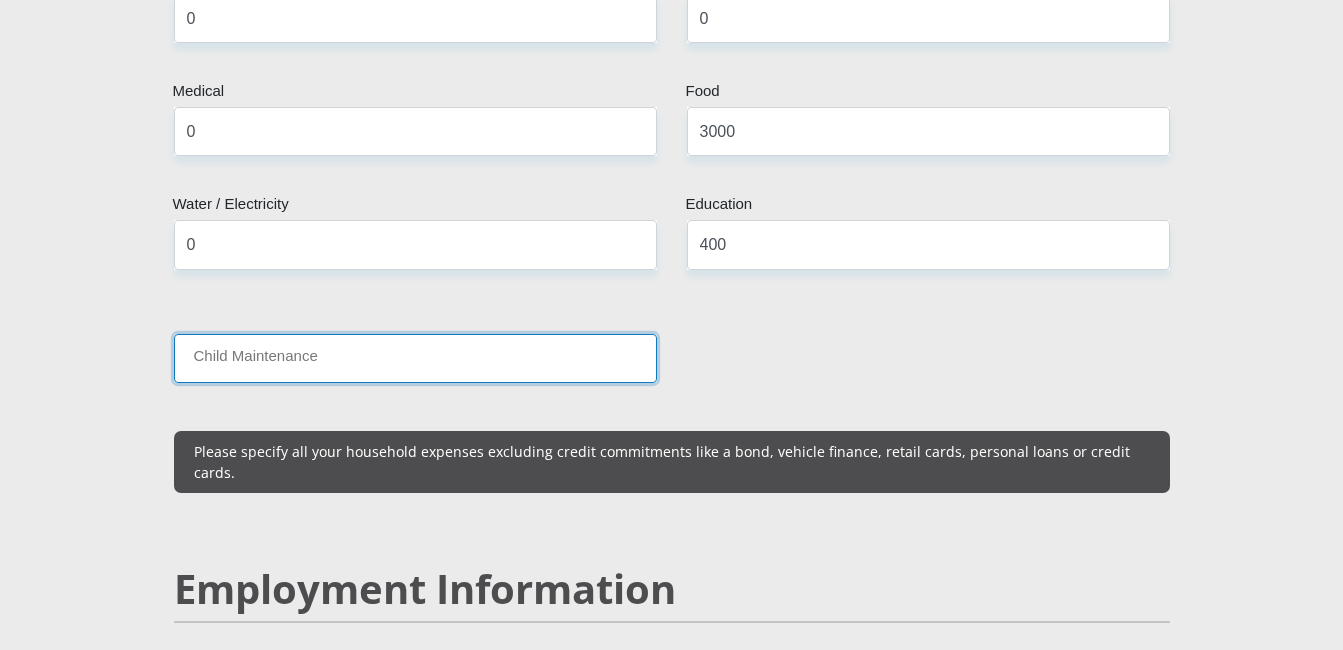 click on "Child Maintenance" at bounding box center (415, 358) 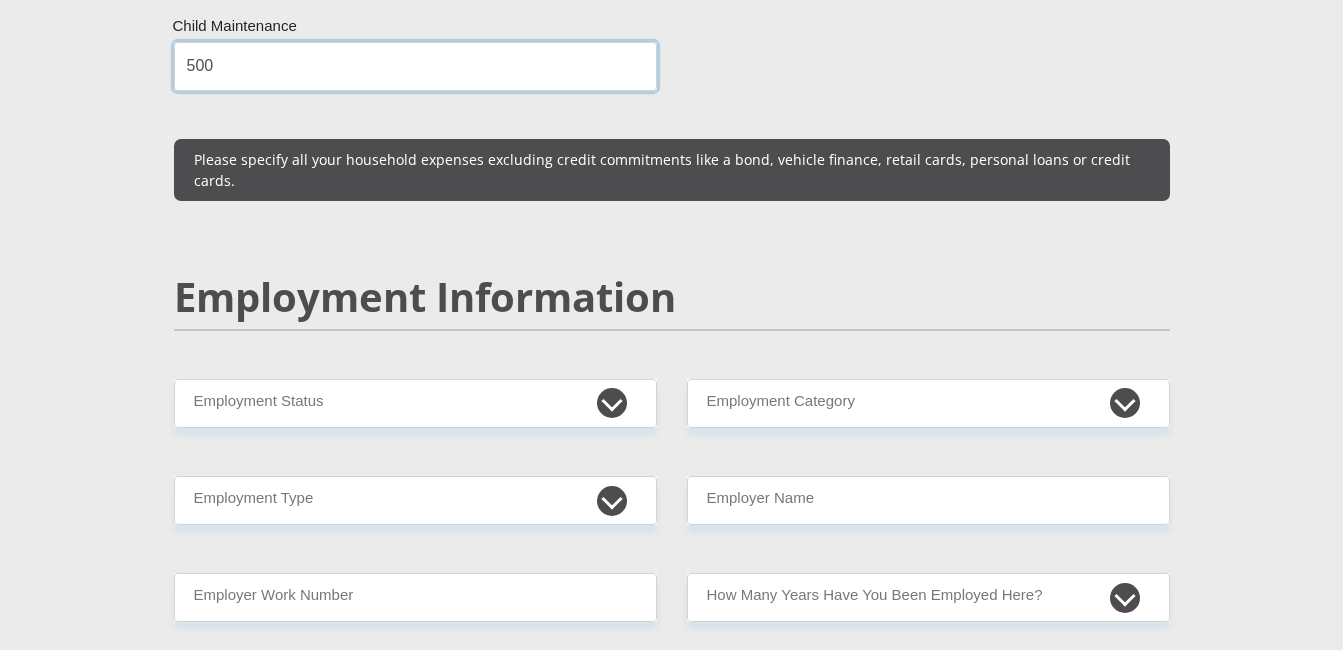 scroll, scrollTop: 2816, scrollLeft: 0, axis: vertical 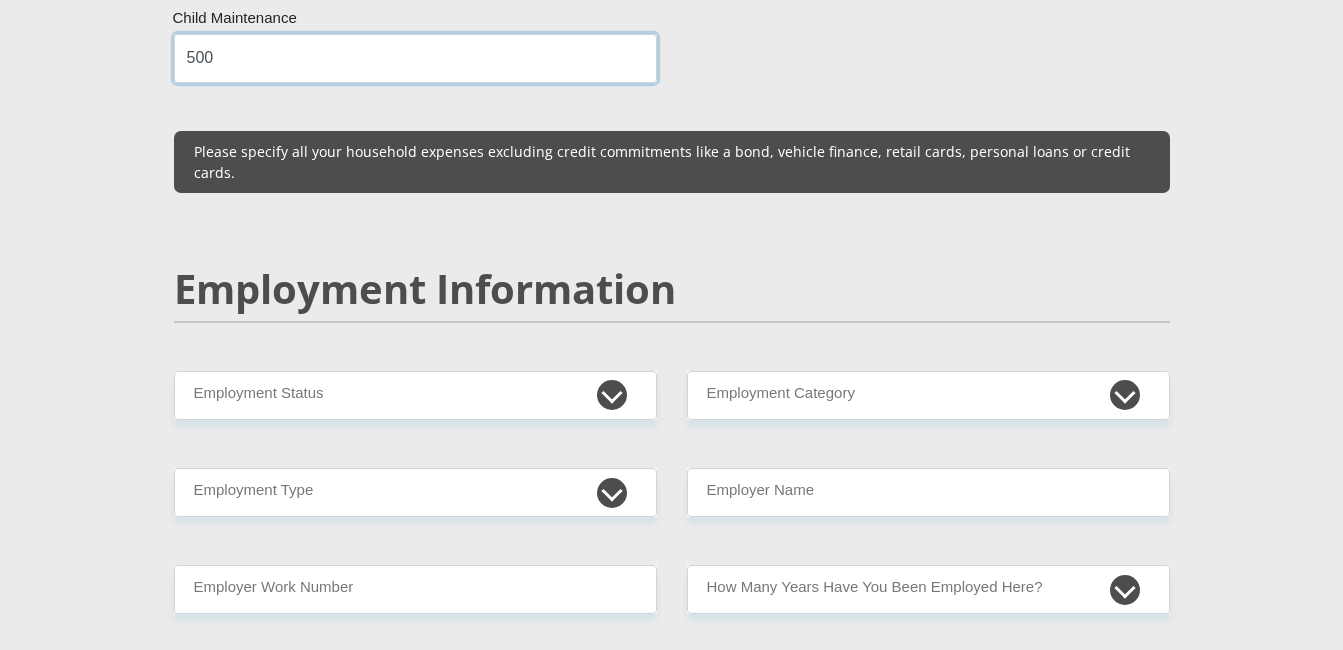 type on "500" 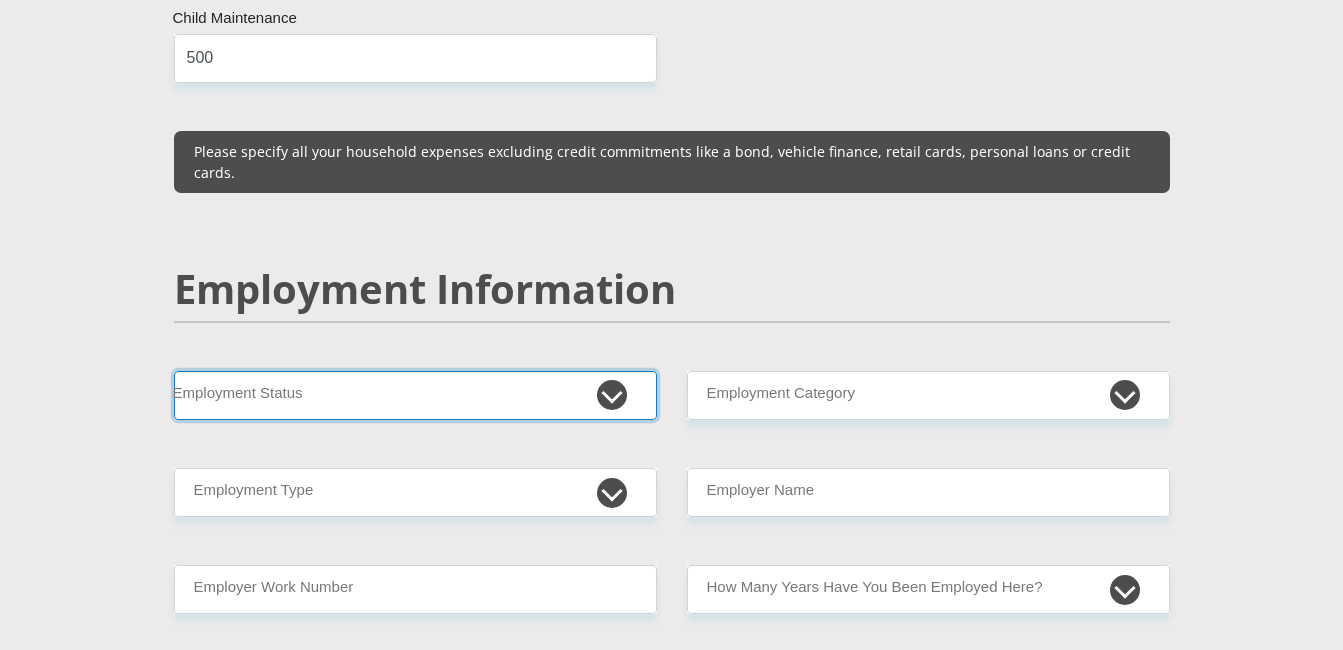 click on "Permanent/Full-time
Part-time/Casual
Contract Worker
Self-Employed
Housewife
Retired
Student
Medically Boarded
Disability
Unemployed" at bounding box center [415, 395] 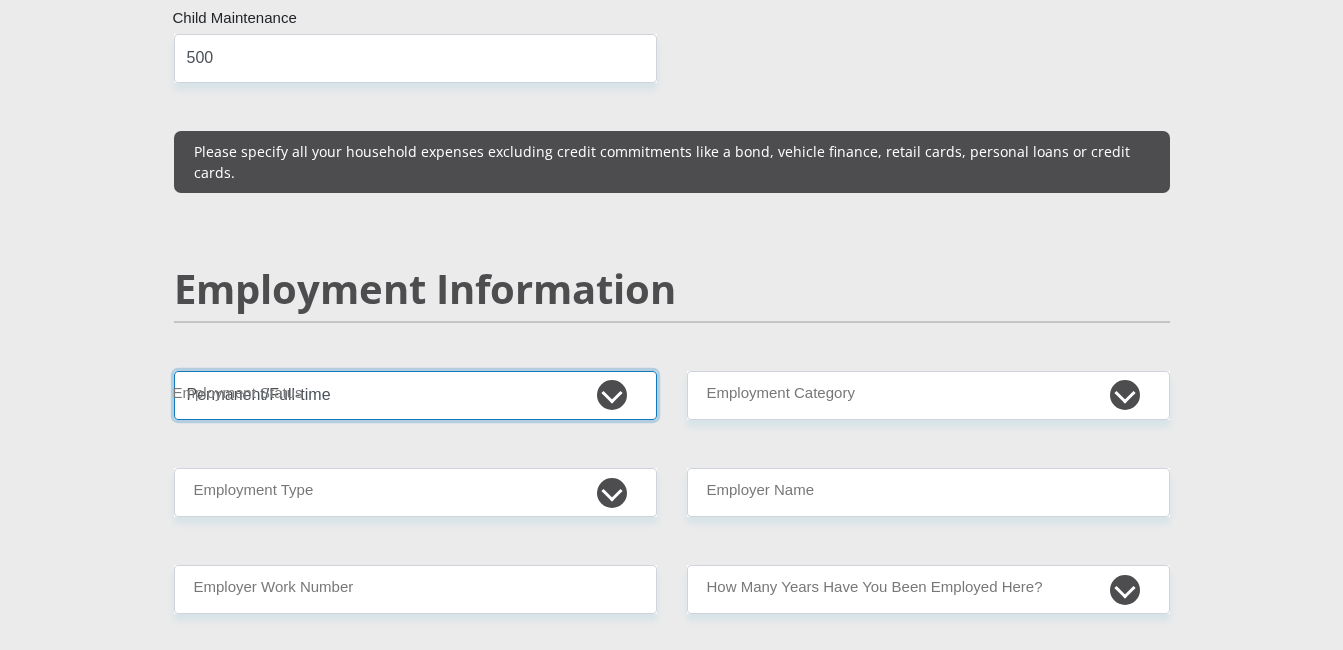 click on "Permanent/Full-time
Part-time/Casual
Contract Worker
Self-Employed
Housewife
Retired
Student
Medically Boarded
Disability
Unemployed" at bounding box center (415, 395) 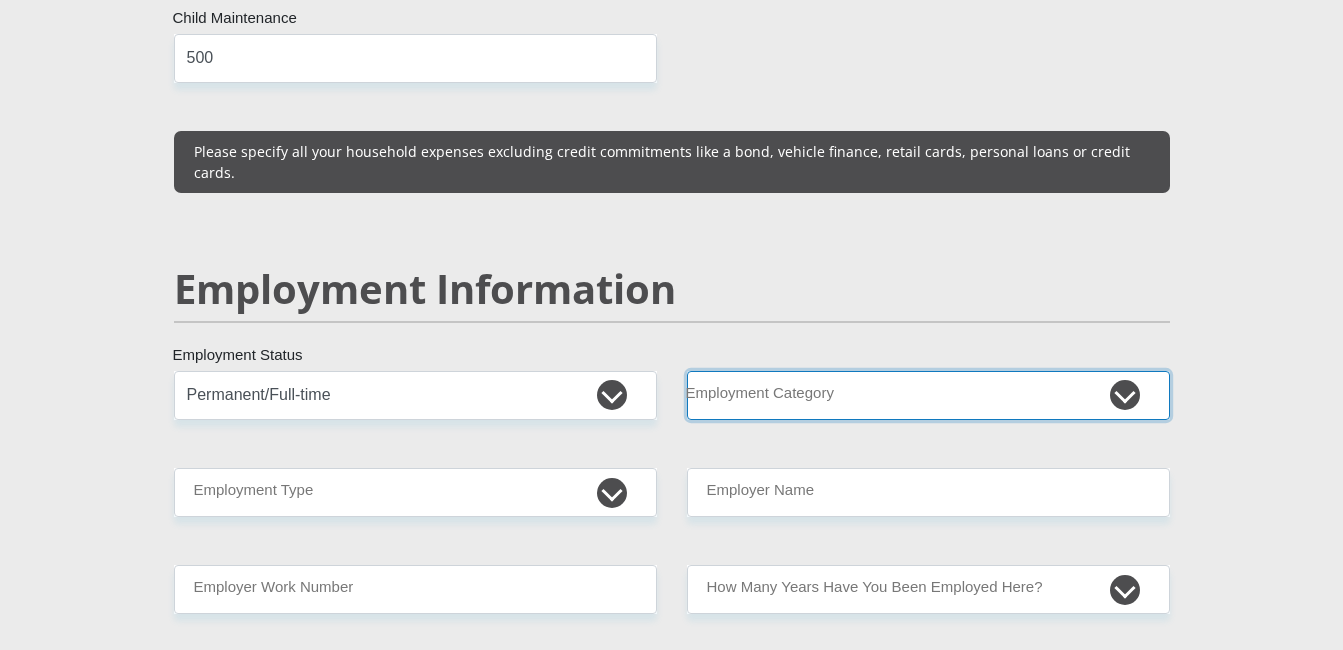 click on "AGRICULTURE
ALCOHOL & TOBACCO
CONSTRUCTION MATERIALS
METALLURGY
EQUIPMENT FOR RENEWABLE ENERGY
SPECIALIZED CONTRACTORS
CAR
GAMING (INCL. INTERNET
OTHER WHOLESALE
UNLICENSED PHARMACEUTICALS
CURRENCY EXCHANGE HOUSES
OTHER FINANCIAL INSTITUTIONS & INSURANCE
REAL ESTATE AGENTS
OIL & GAS
OTHER MATERIALS (E.G. IRON ORE)
PRECIOUS STONES & PRECIOUS METALS
POLITICAL ORGANIZATIONS
RELIGIOUS ORGANIZATIONS(NOT SECTS)
ACTI. HAVING BUSINESS DEAL WITH PUBLIC ADMINISTRATION
LAUNDROMATS" at bounding box center [928, 395] 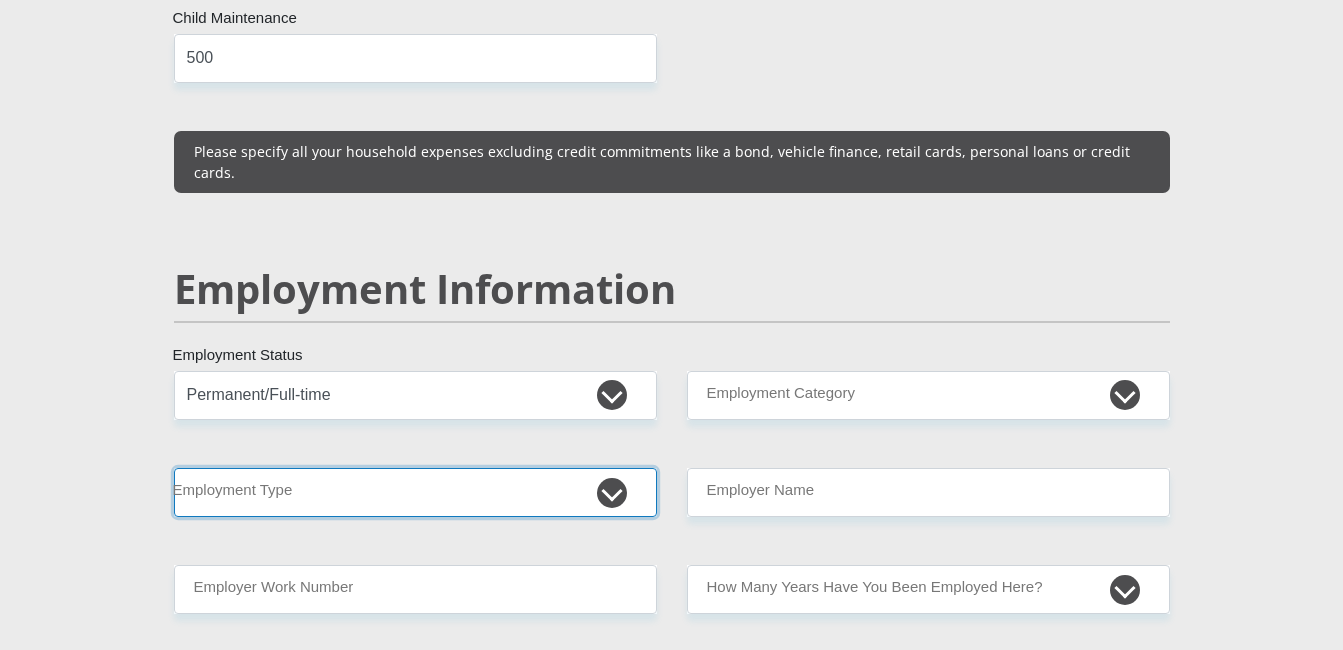 click on "College/Lecturer
Craft Seller
Creative
Driver
Executive
Farmer
Forces - Non Commissioned
Forces - Officer
Hawker
Housewife
Labourer
Licenced Professional
Manager
Miner
Non Licenced Professional
Office Staff/Clerk
Outside Worker
Pensioner
Permanent Teacher
Production/Manufacturing
Sales
Self-Employed
Semi-Professional Worker
Service Industry  Social Worker  Student" at bounding box center [415, 492] 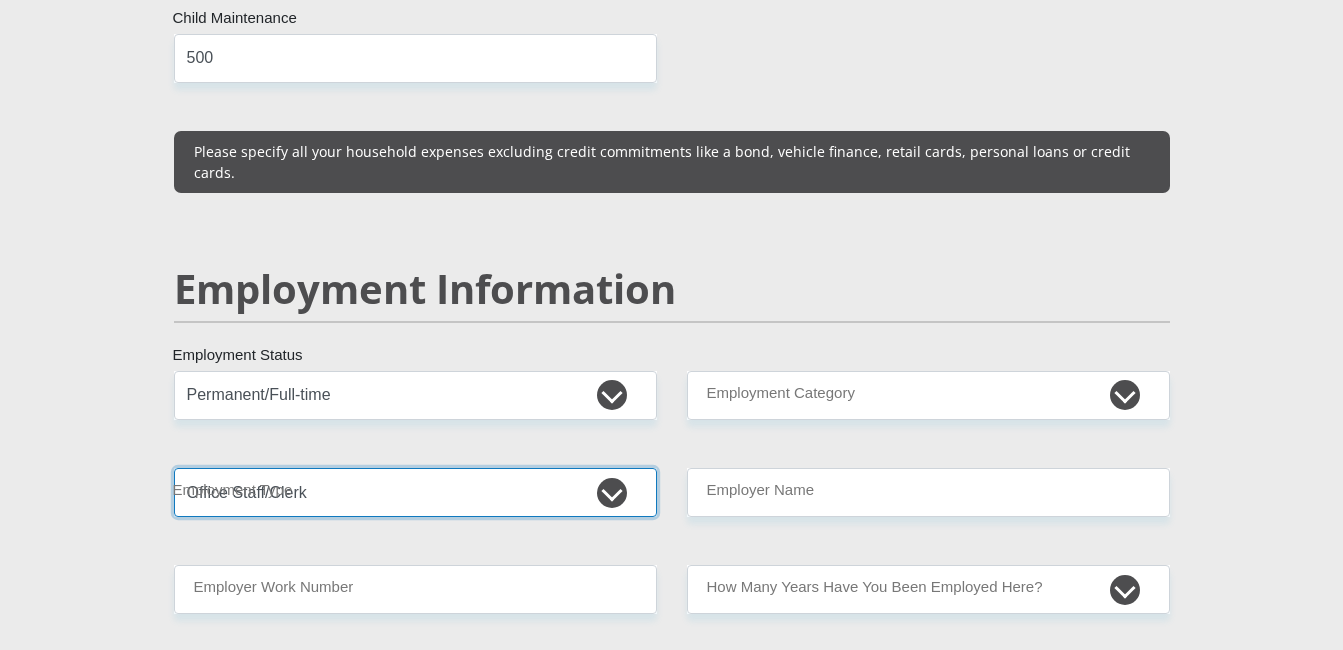 click on "College/Lecturer
Craft Seller
Creative
Driver
Executive
Farmer
Forces - Non Commissioned
Forces - Officer
Hawker
Housewife
Labourer
Licenced Professional
Manager
Miner
Non Licenced Professional
Office Staff/Clerk
Outside Worker
Pensioner
Permanent Teacher
Production/Manufacturing
Sales
Self-Employed
Semi-Professional Worker
Service Industry  Social Worker  Student" at bounding box center (415, 492) 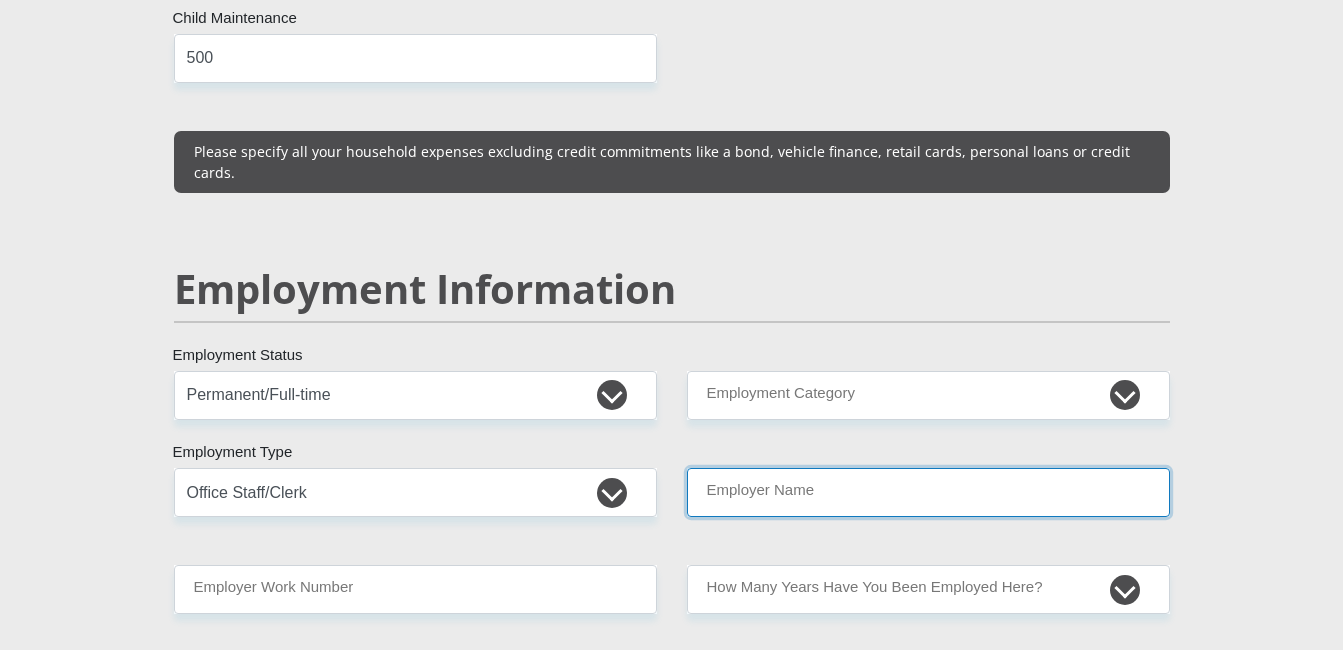 click on "Employer Name" at bounding box center (928, 492) 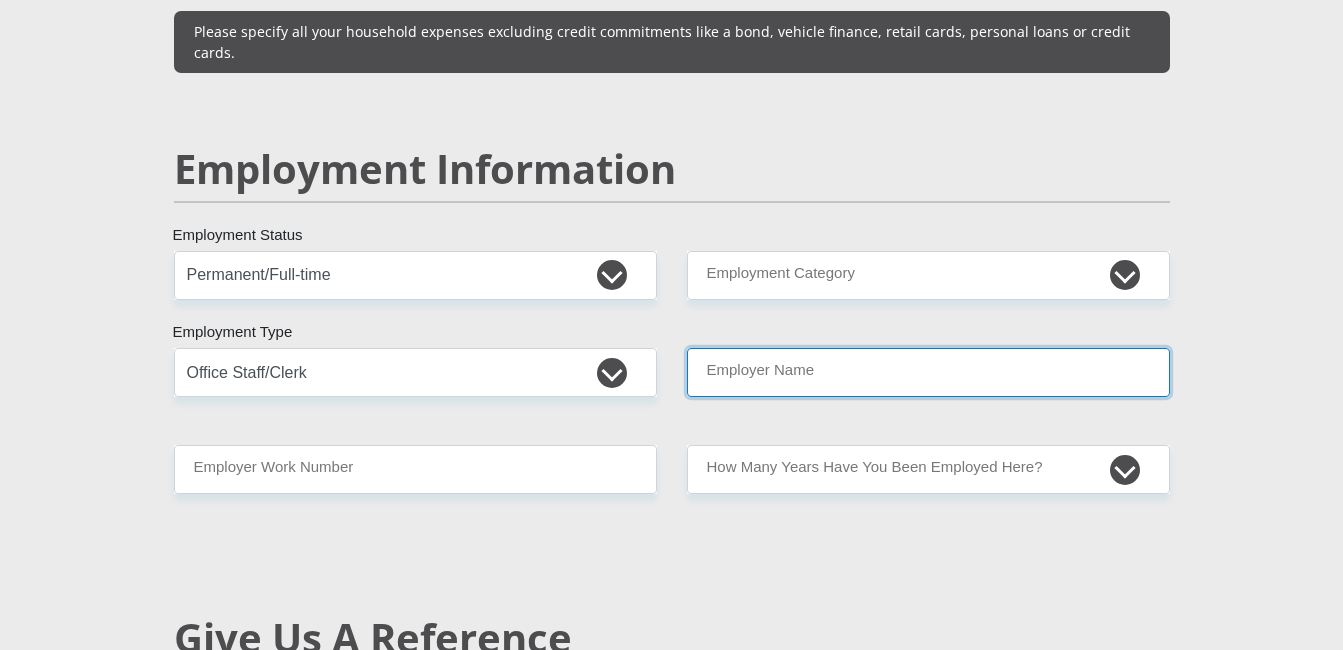 scroll, scrollTop: 3016, scrollLeft: 0, axis: vertical 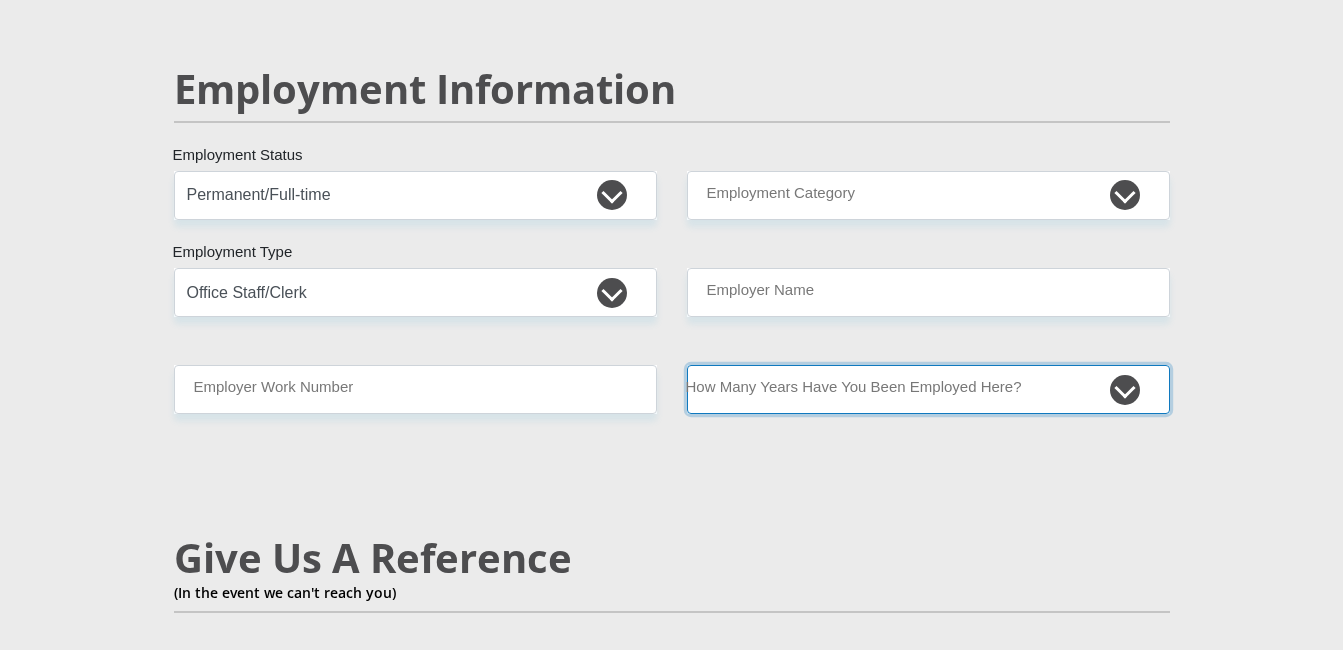 click on "less than 1 year
1-3 years
3-5 years
5+ years" at bounding box center [928, 389] 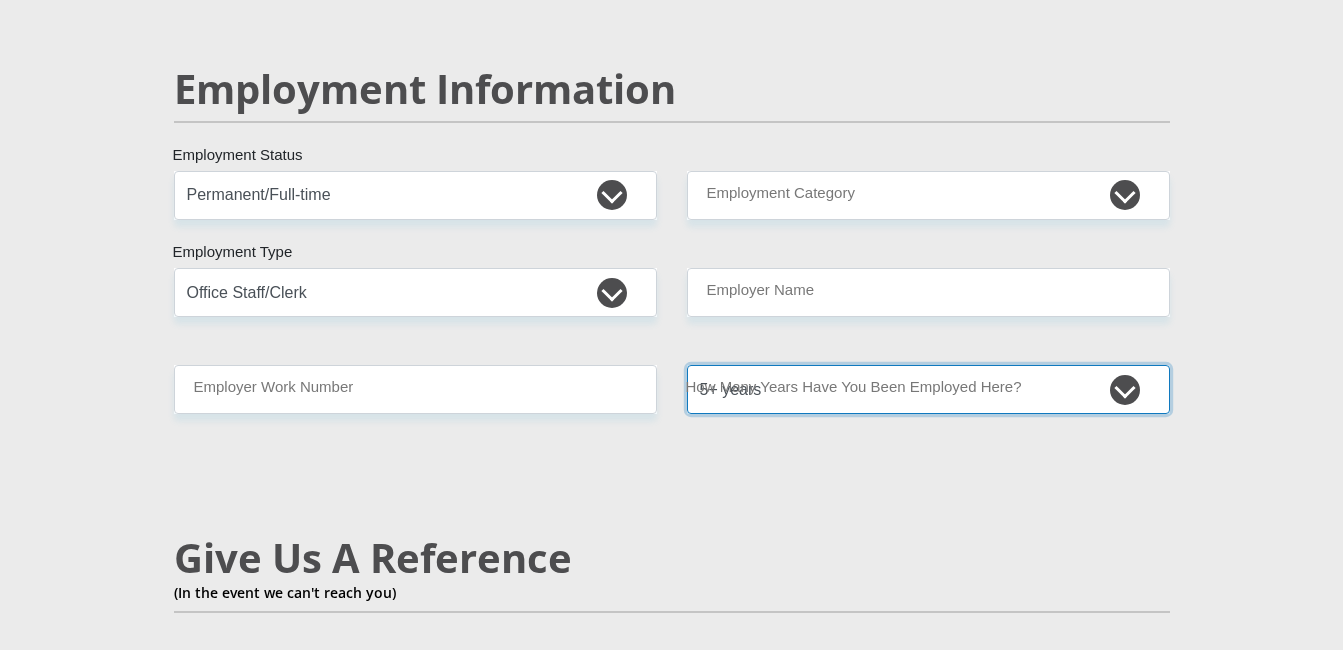 click on "less than 1 year
1-3 years
3-5 years
5+ years" at bounding box center [928, 389] 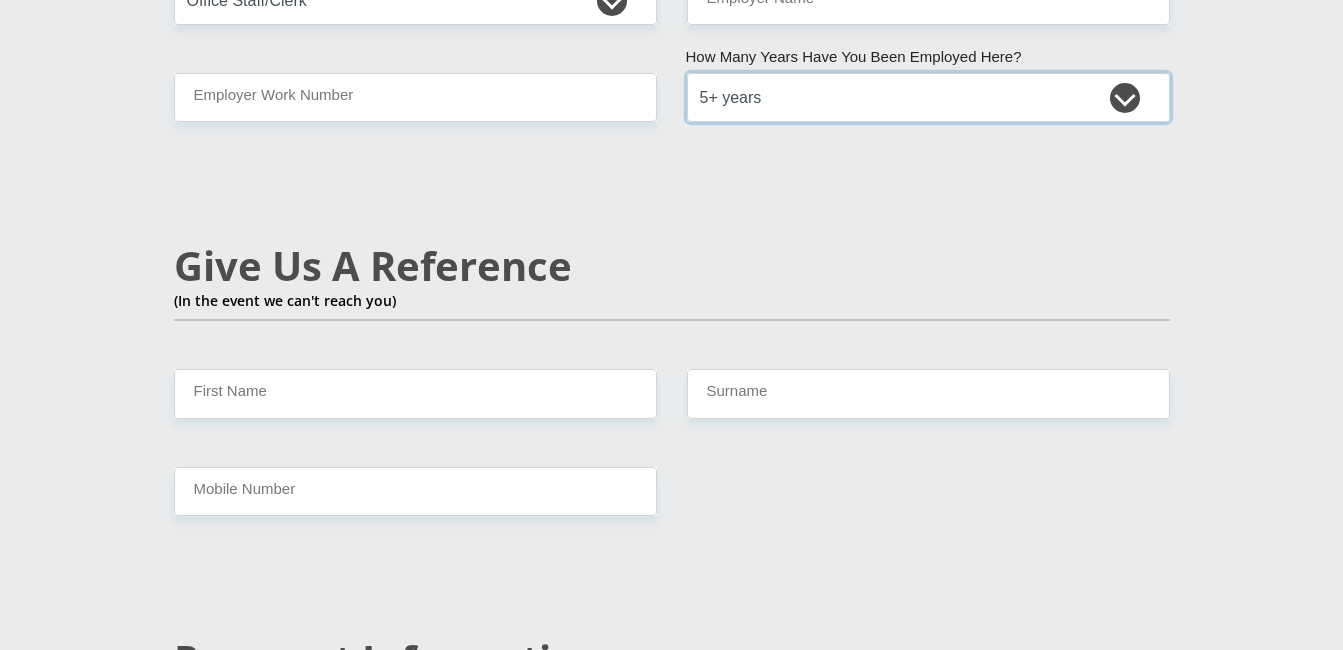 scroll, scrollTop: 3316, scrollLeft: 0, axis: vertical 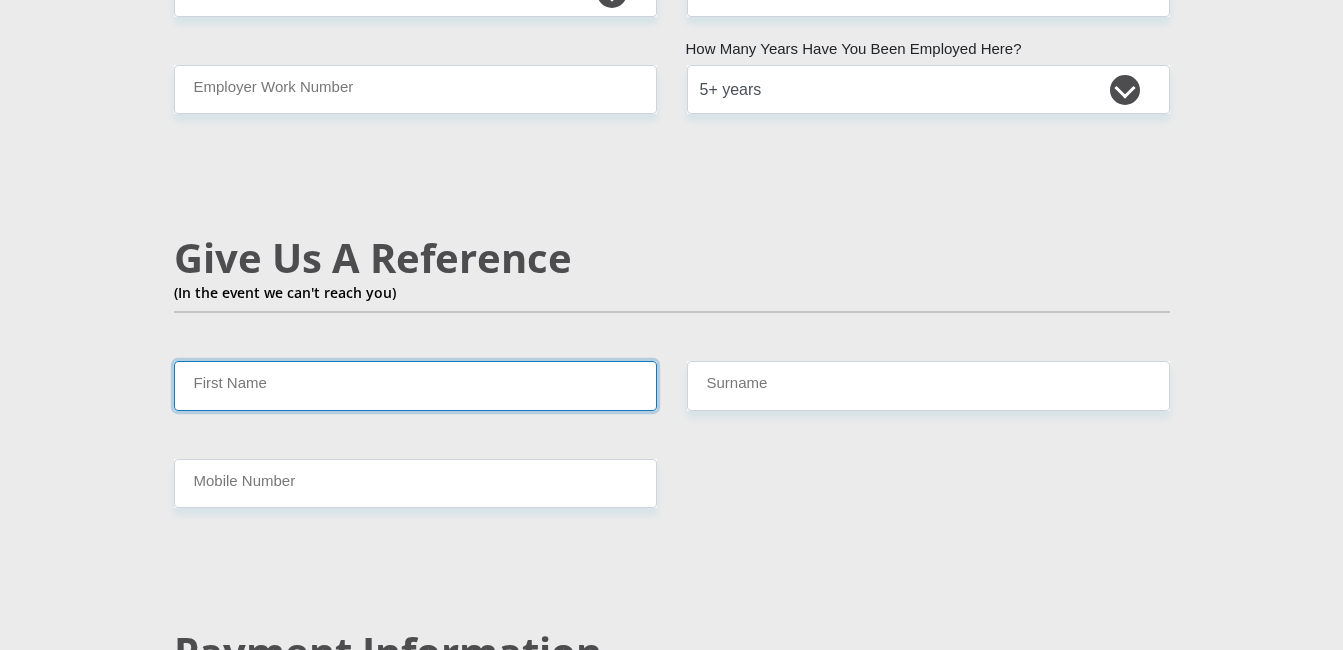 click on "First Name" at bounding box center (415, 385) 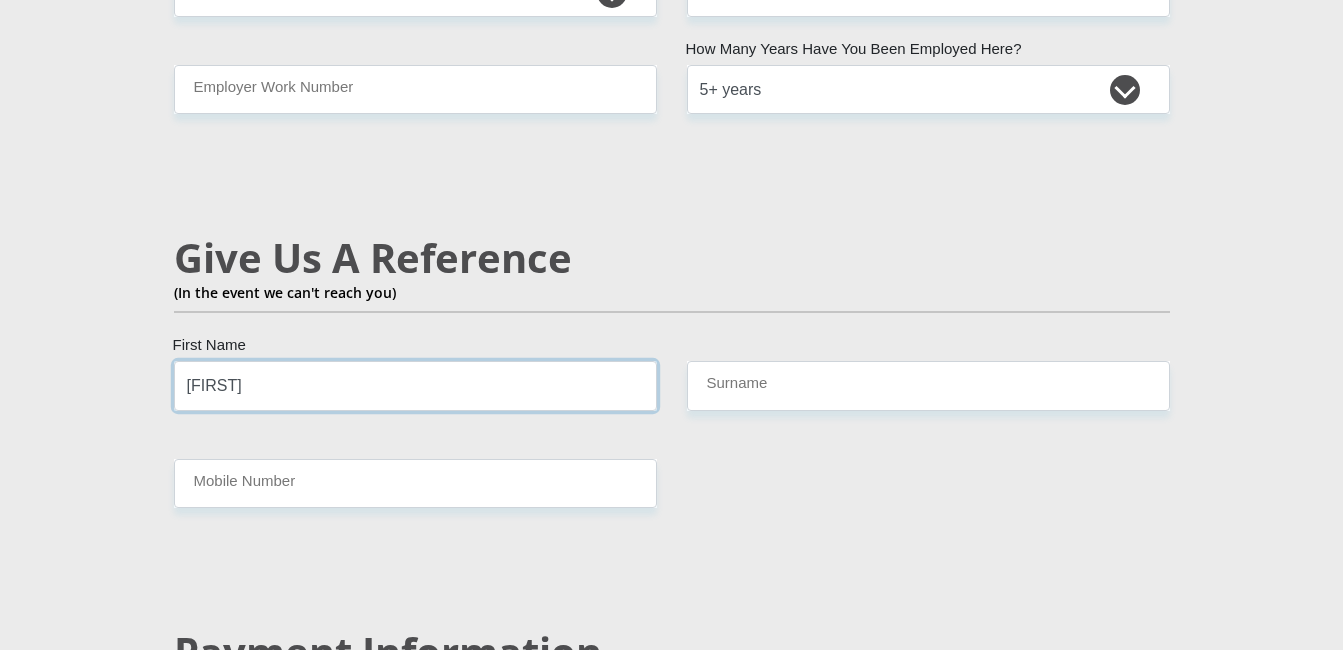 type on "[FIRST]" 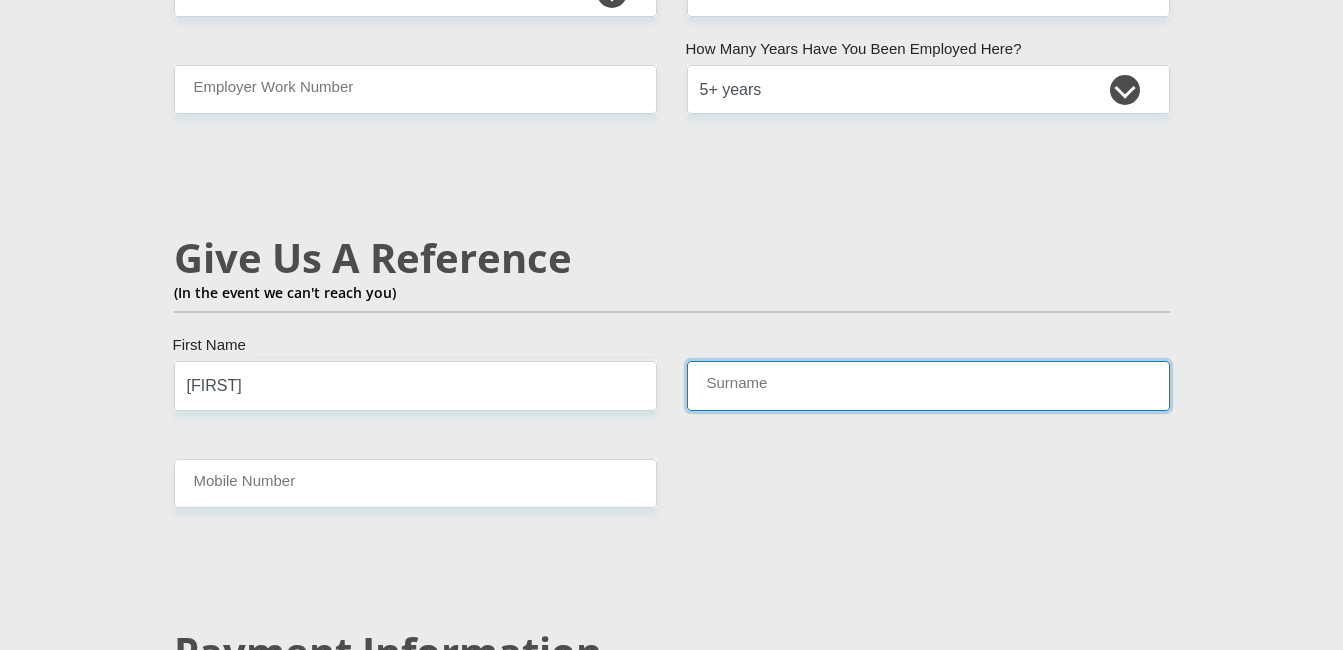 click on "Surname" at bounding box center (928, 385) 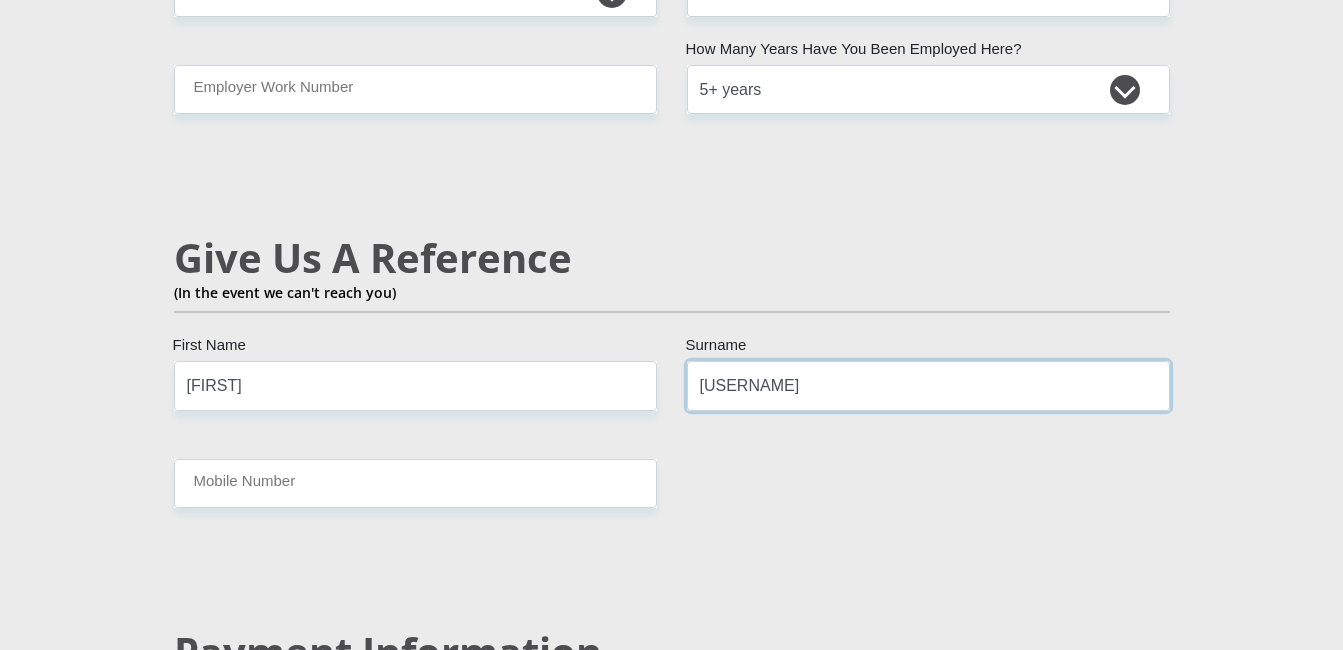 drag, startPoint x: 841, startPoint y: 365, endPoint x: 750, endPoint y: 360, distance: 91.13726 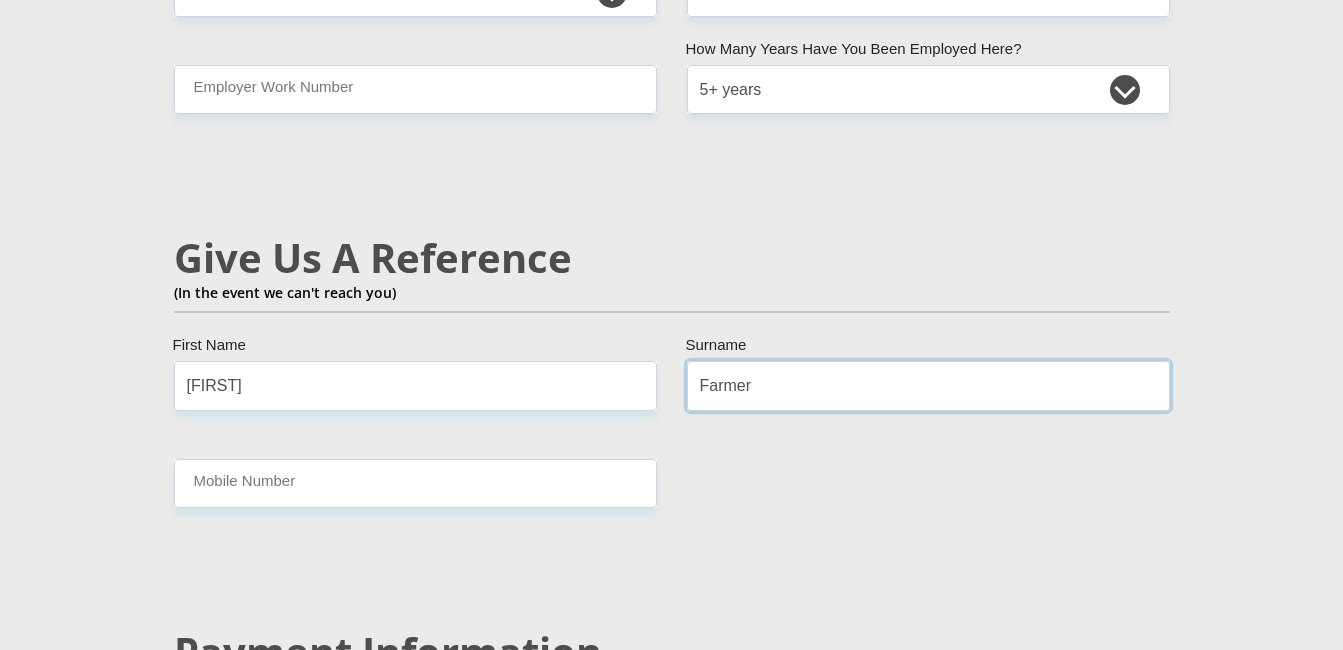 type on "Farmer" 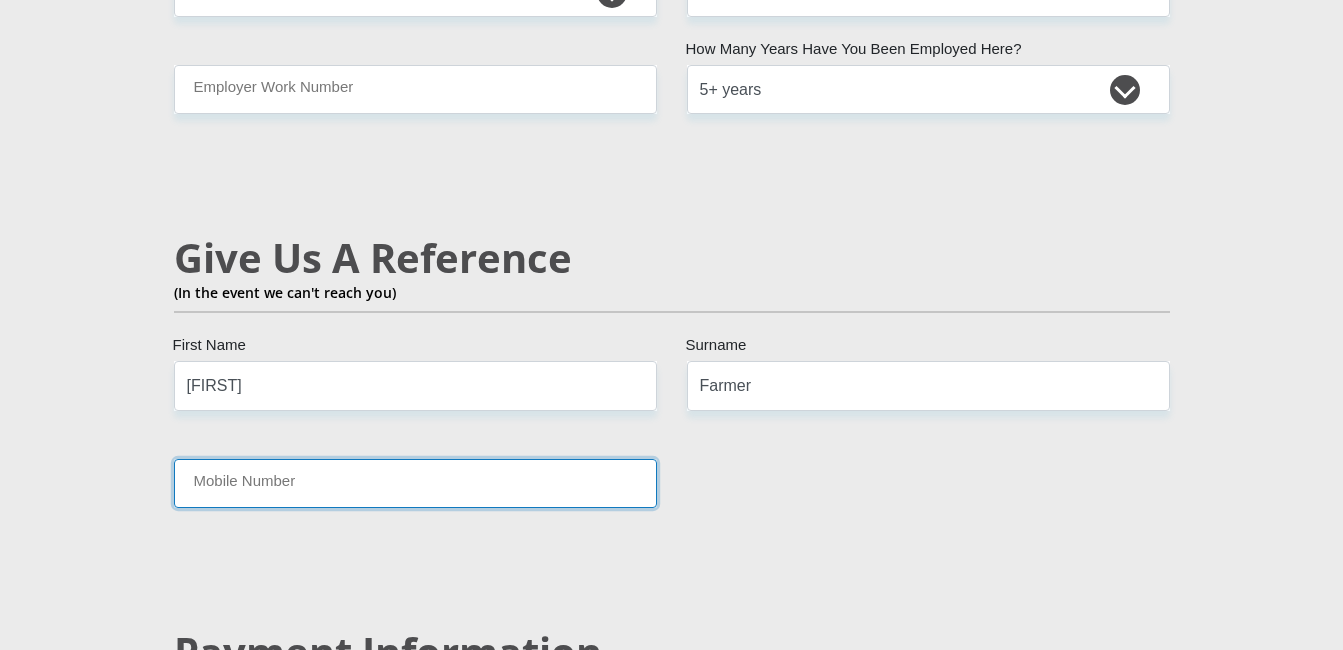 click on "Mobile Number" at bounding box center [415, 483] 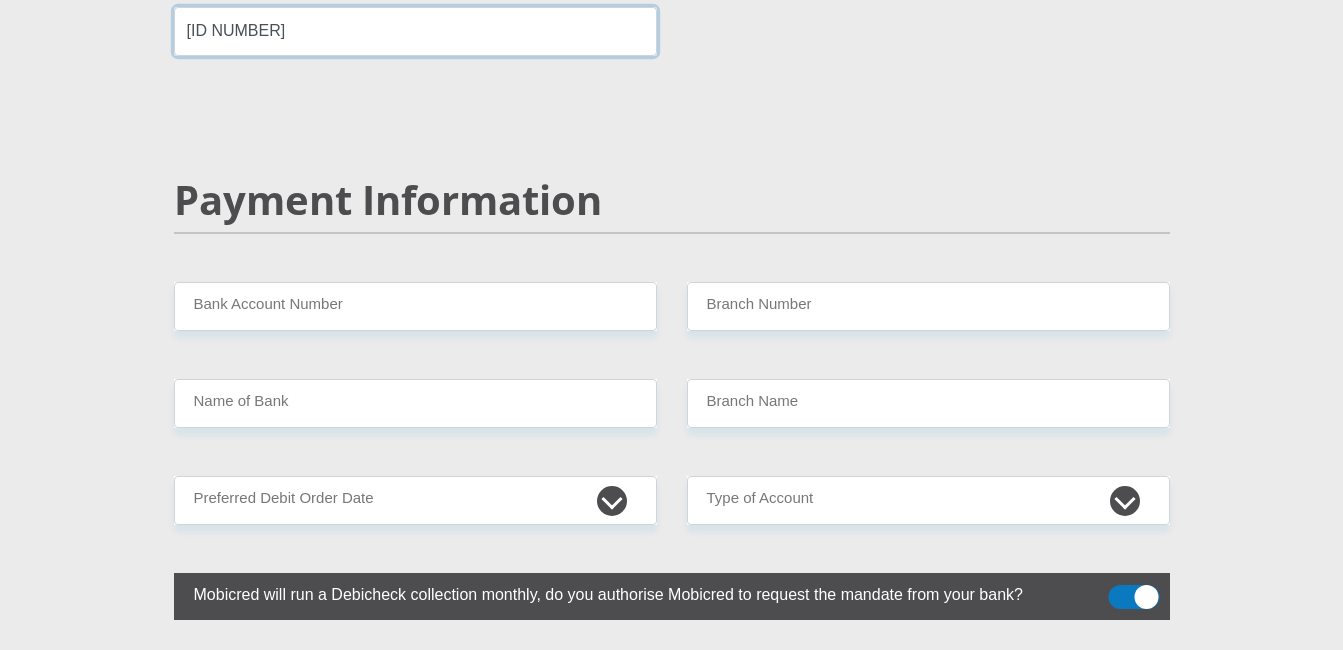 scroll, scrollTop: 3816, scrollLeft: 0, axis: vertical 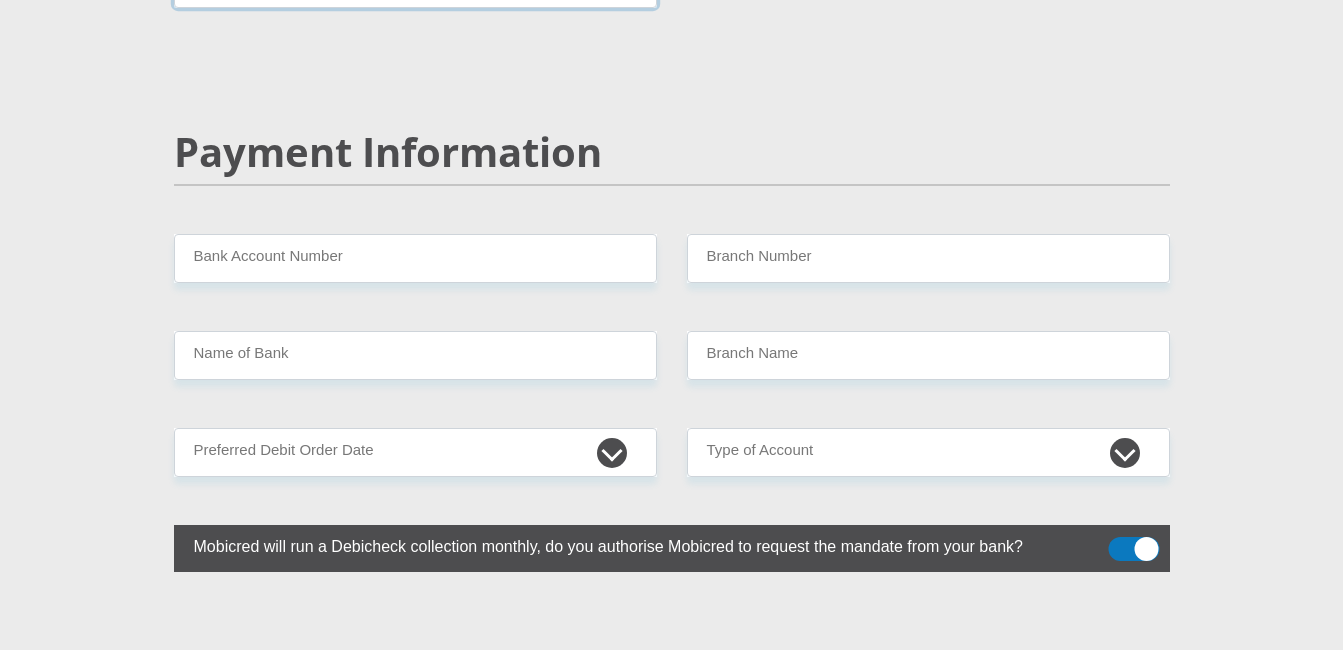 type on "[ID NUMBER]" 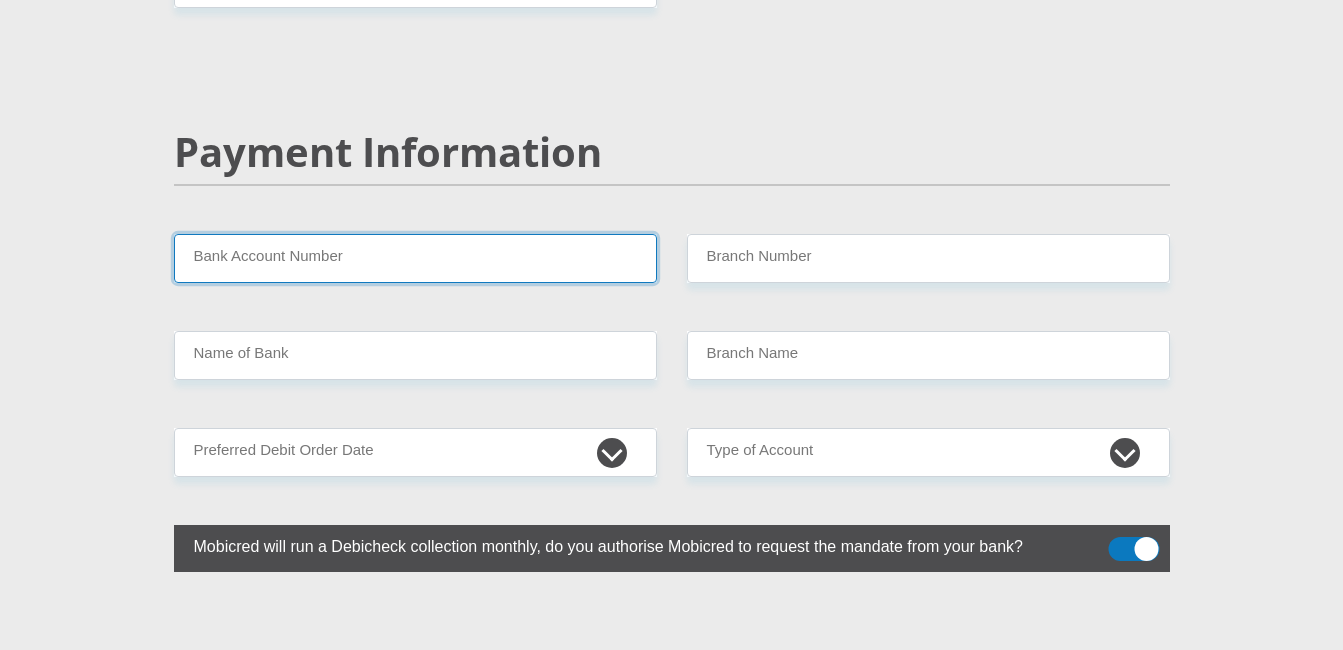 click on "Bank Account Number" at bounding box center [415, 258] 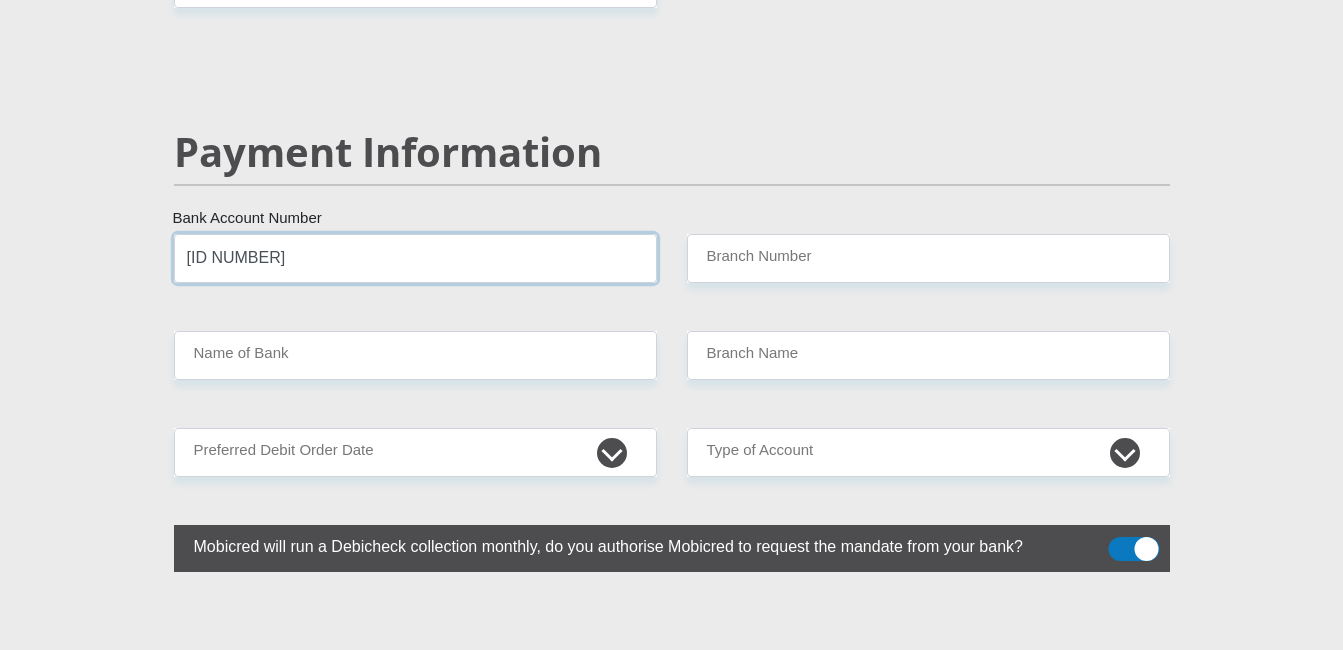 type on "[ID NUMBER]" 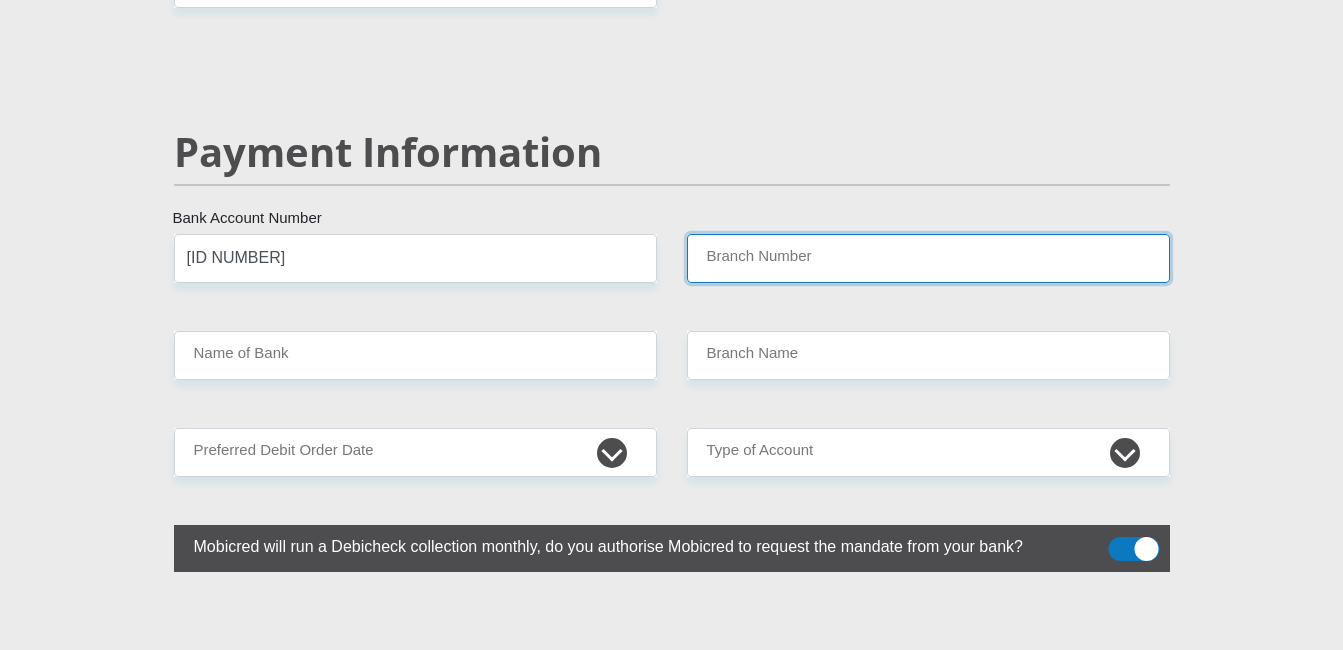 click on "Branch Number" at bounding box center (928, 258) 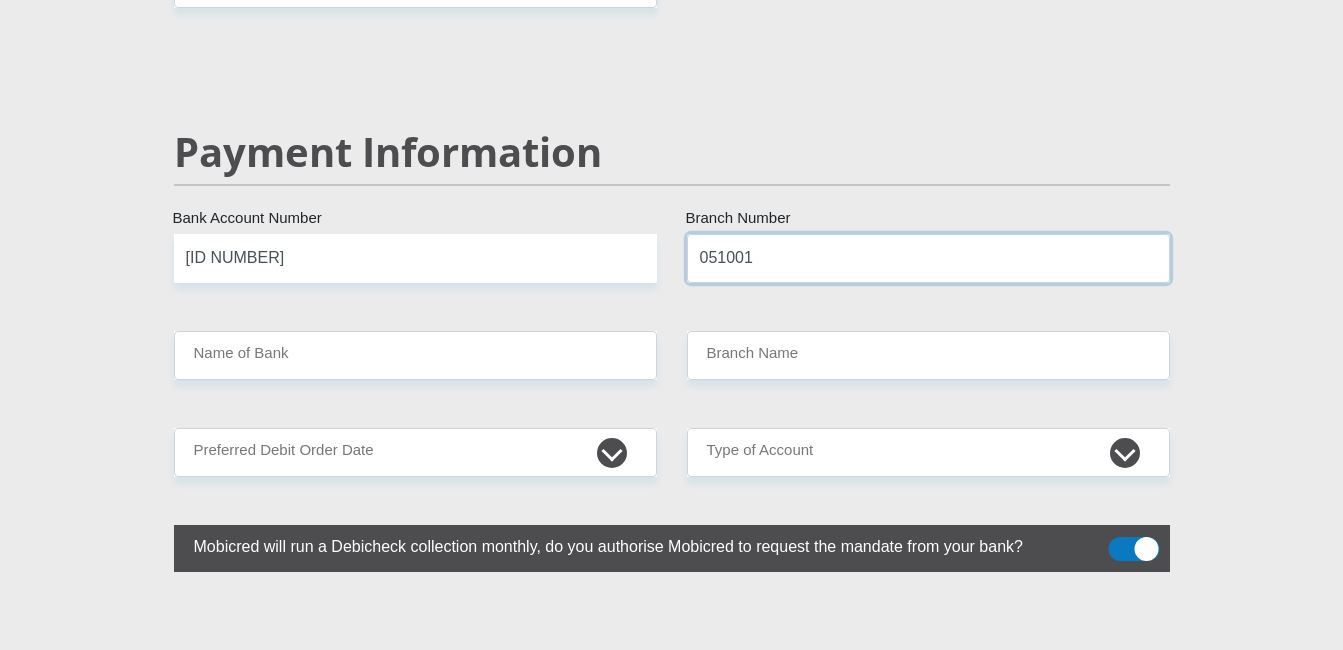 type on "051001" 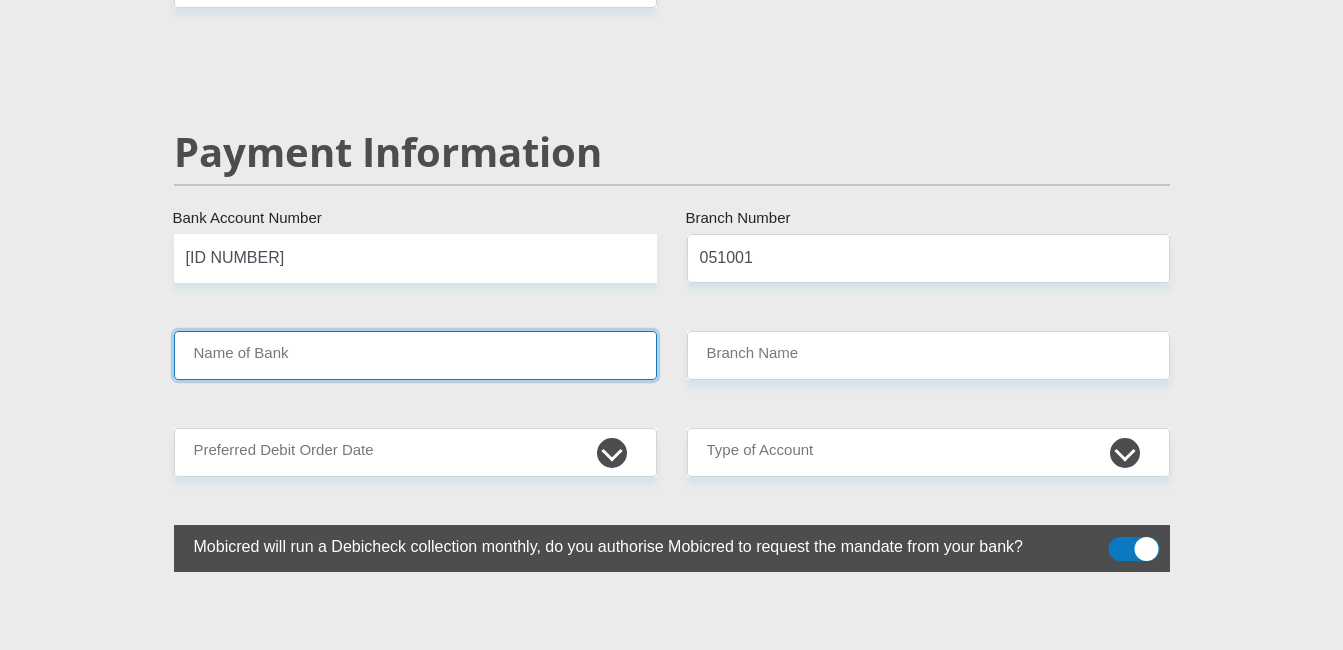click on "Name of Bank" at bounding box center [415, 355] 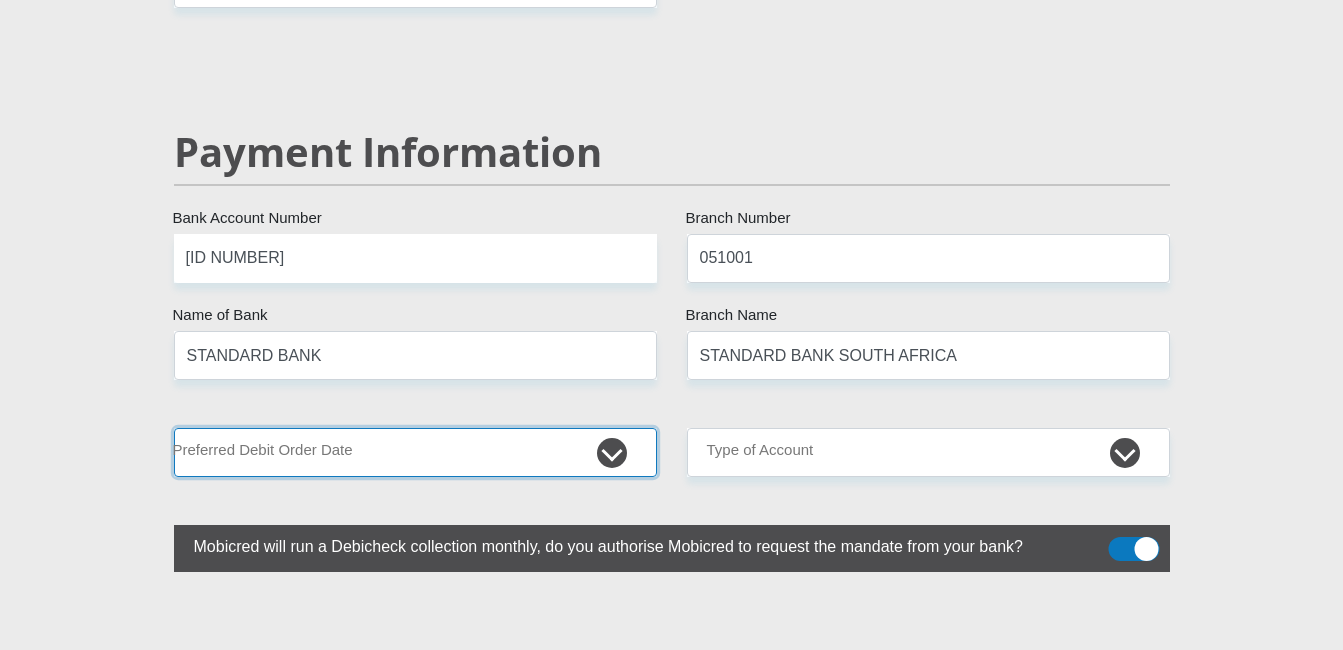 click on "1st
2nd
3rd
4th
5th
7th
18th
19th
20th
21st
22nd
23rd
24th
25th
26th
27th
28th
29th
30th" at bounding box center [415, 452] 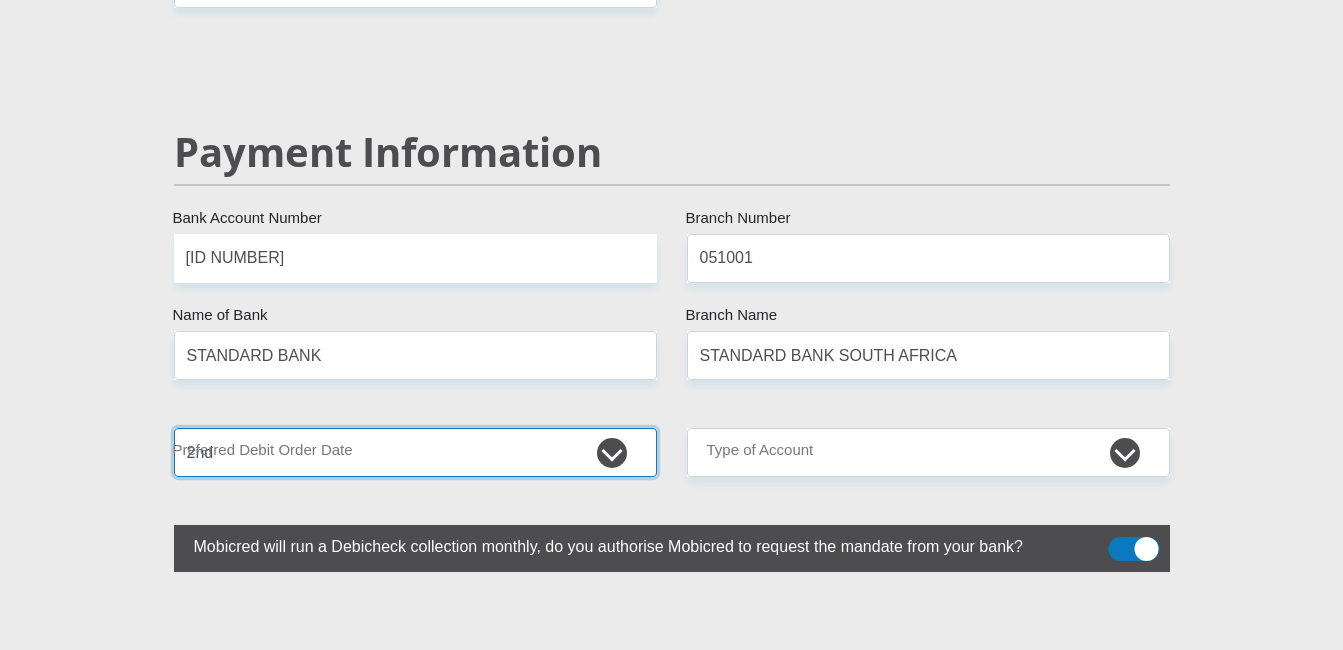 click on "1st
2nd
3rd
4th
5th
7th
18th
19th
20th
21st
22nd
23rd
24th
25th
26th
27th
28th
29th
30th" at bounding box center [415, 452] 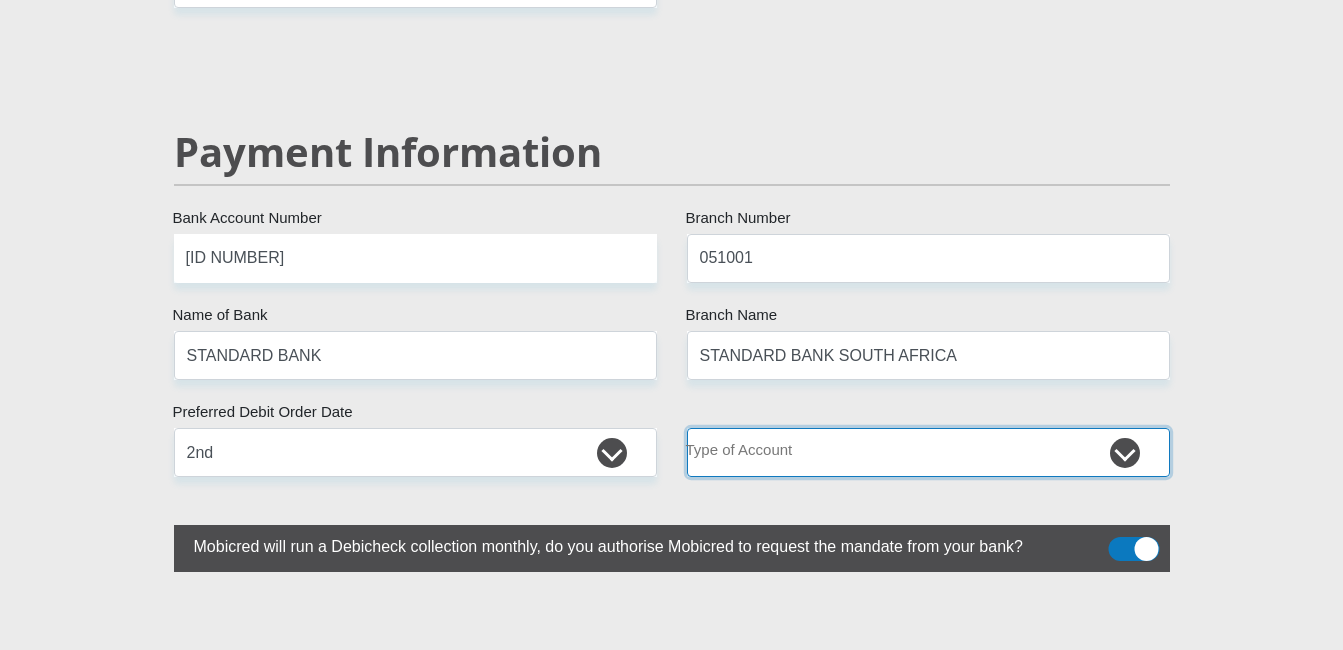click on "Cheque
Savings" at bounding box center [928, 452] 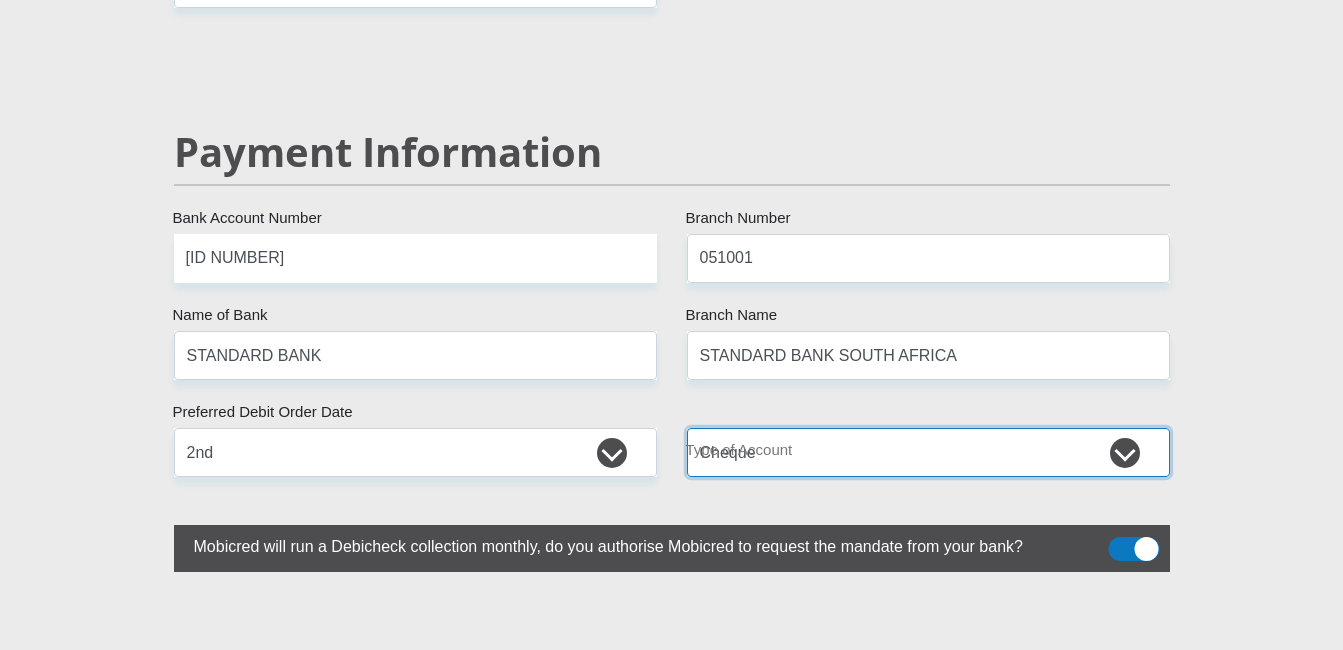 click on "Cheque
Savings" at bounding box center (928, 452) 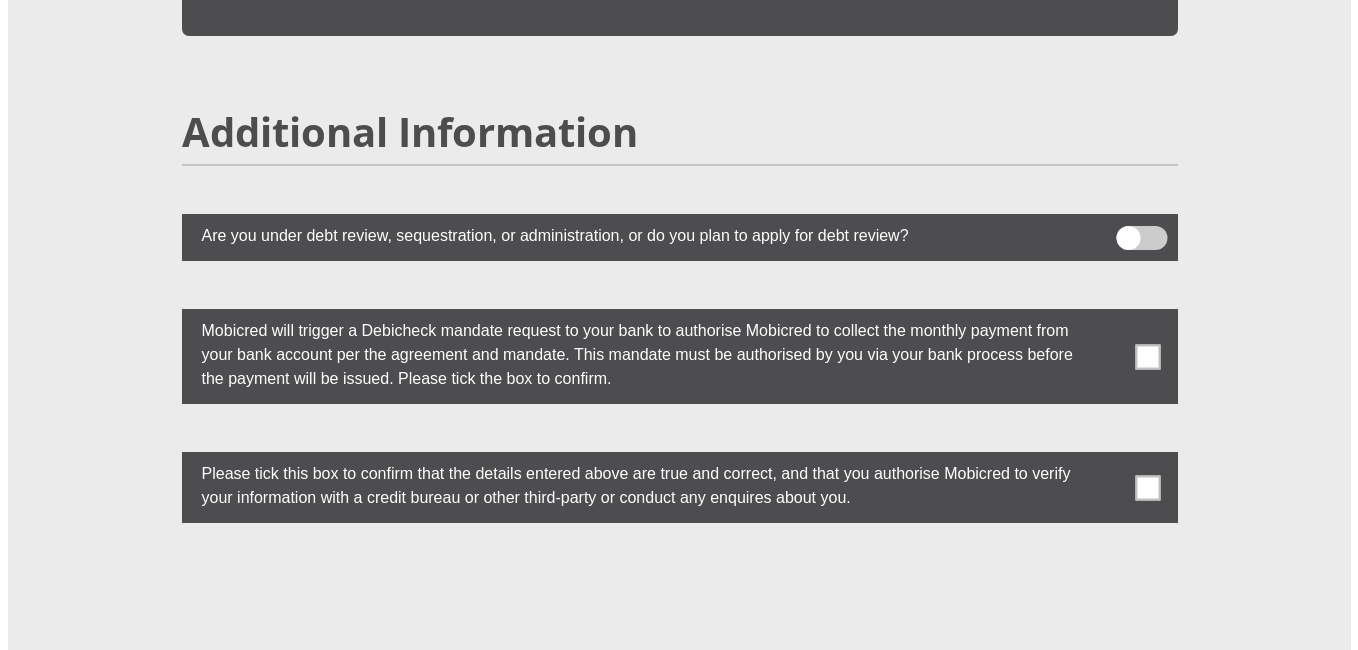 scroll, scrollTop: 5416, scrollLeft: 0, axis: vertical 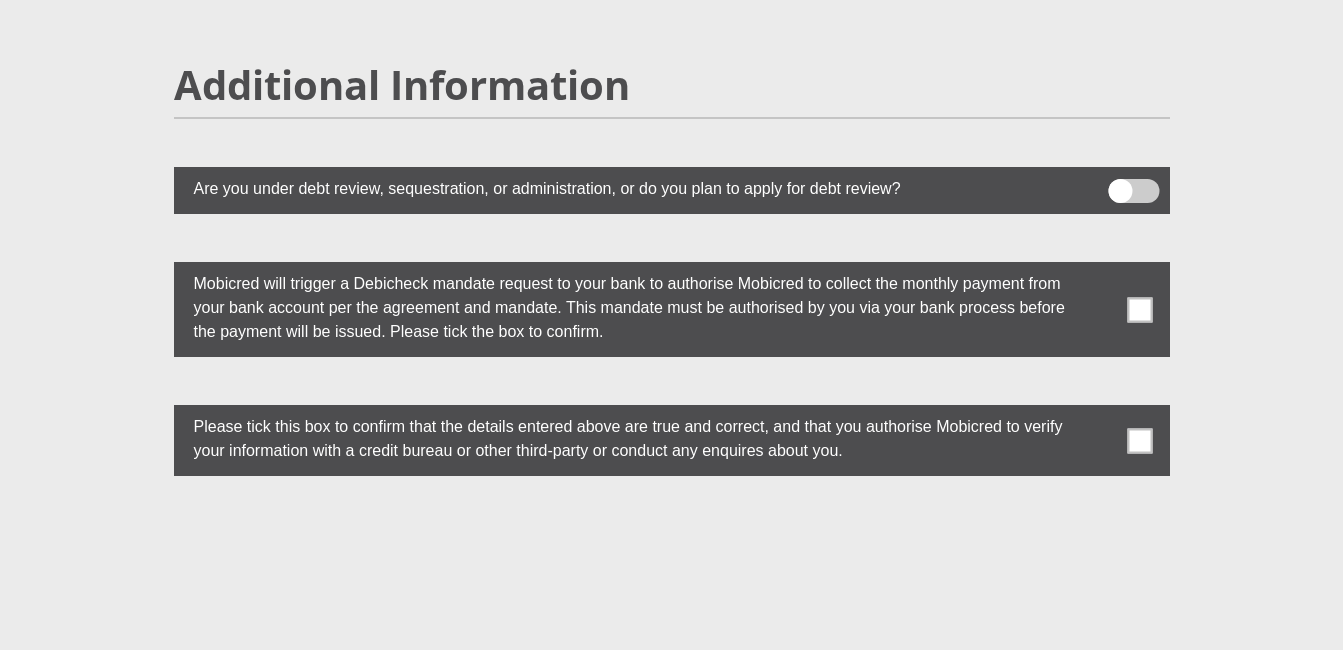 click at bounding box center (1139, 309) 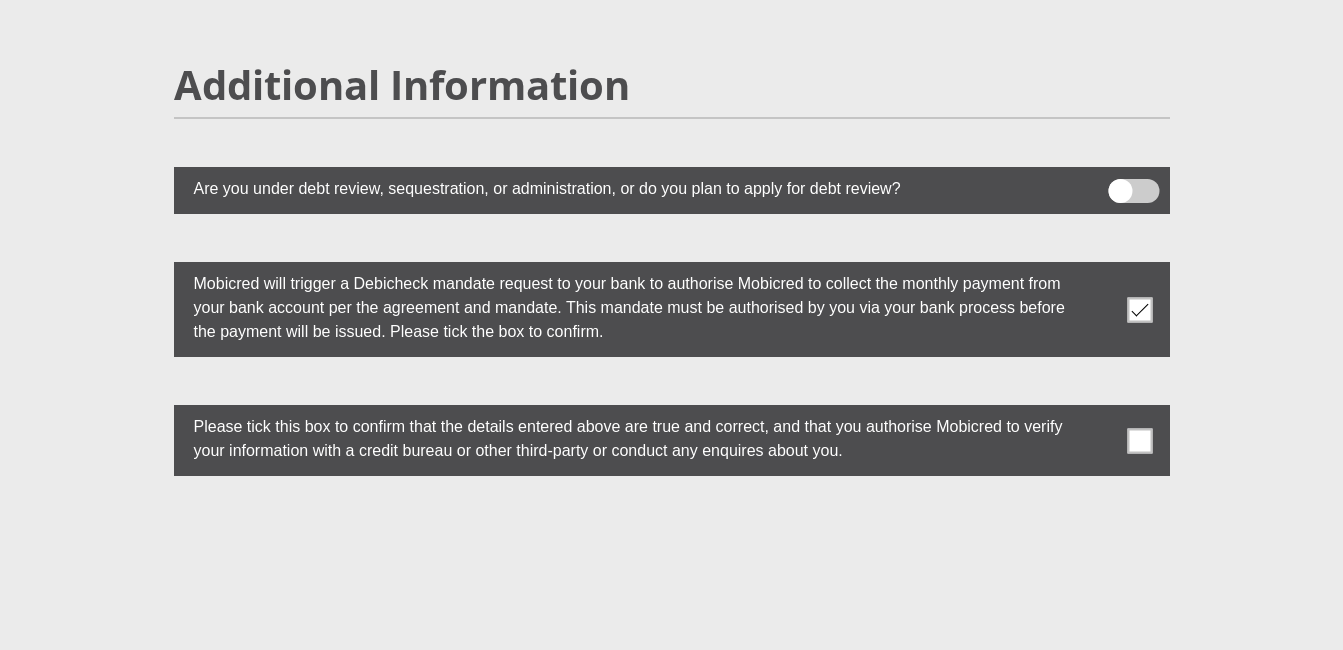 click at bounding box center (1139, 440) 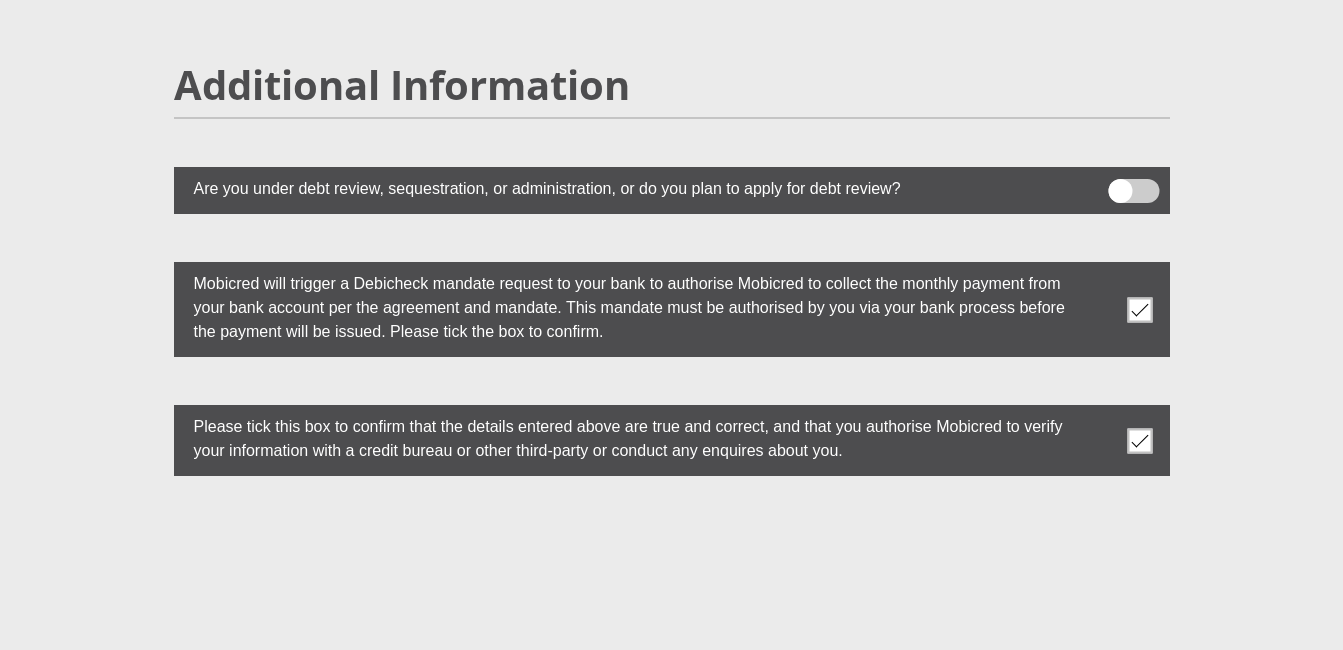 click at bounding box center [1133, 191] 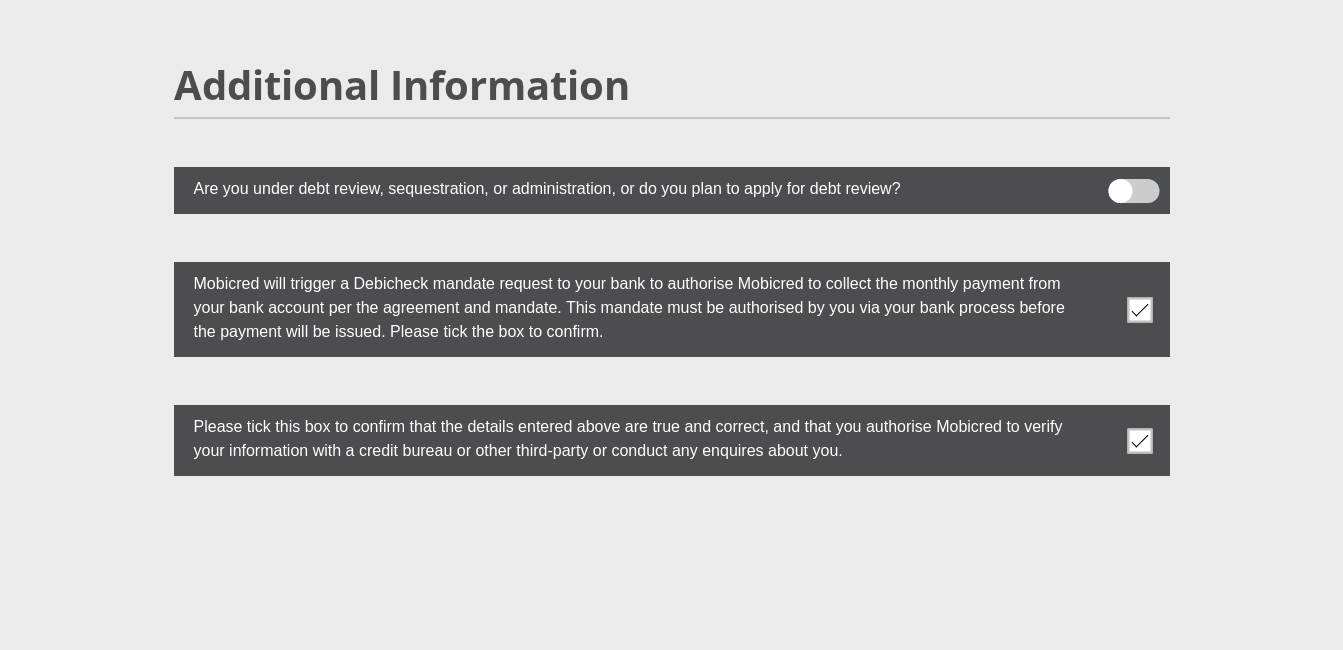 click at bounding box center (1120, 184) 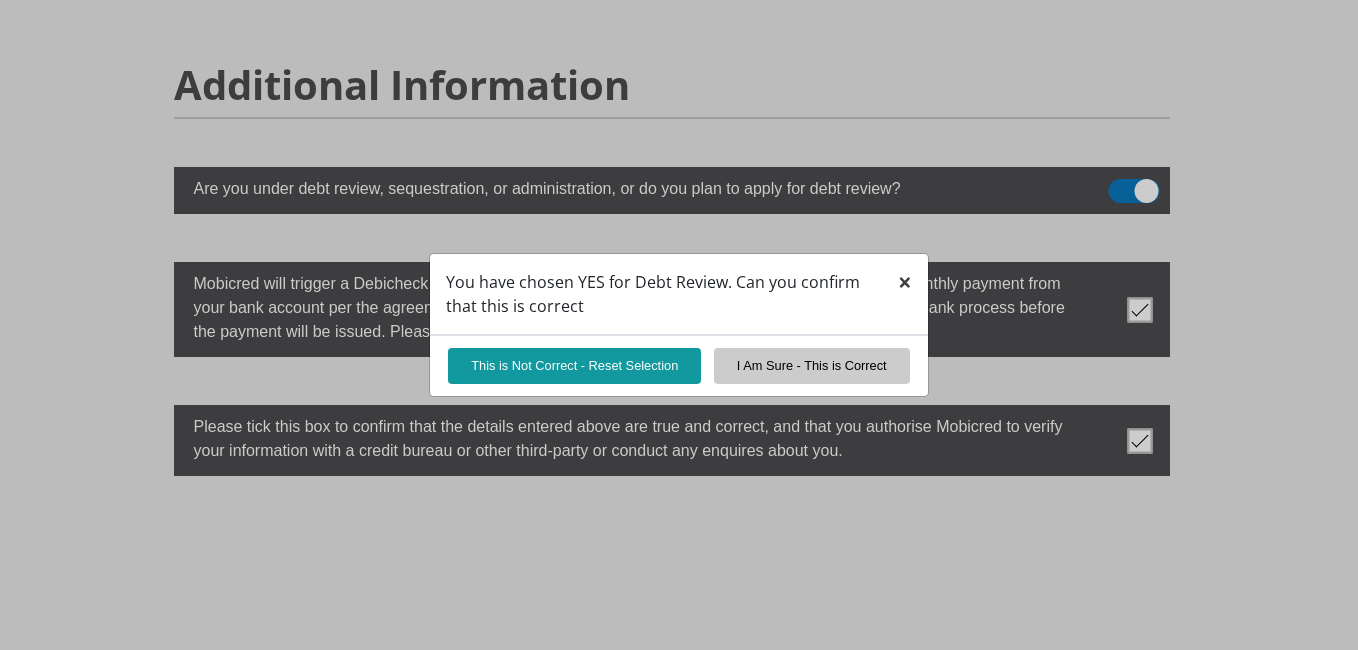 click on "×" at bounding box center (905, 281) 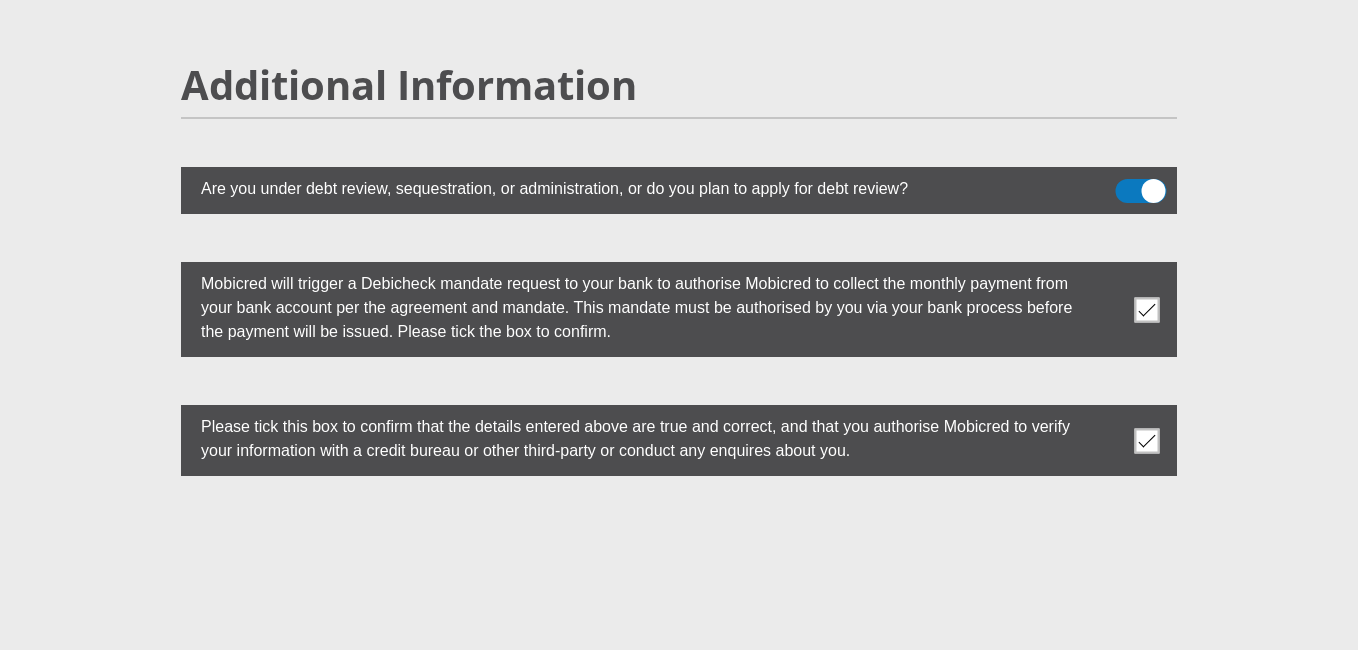 click at bounding box center [1141, 191] 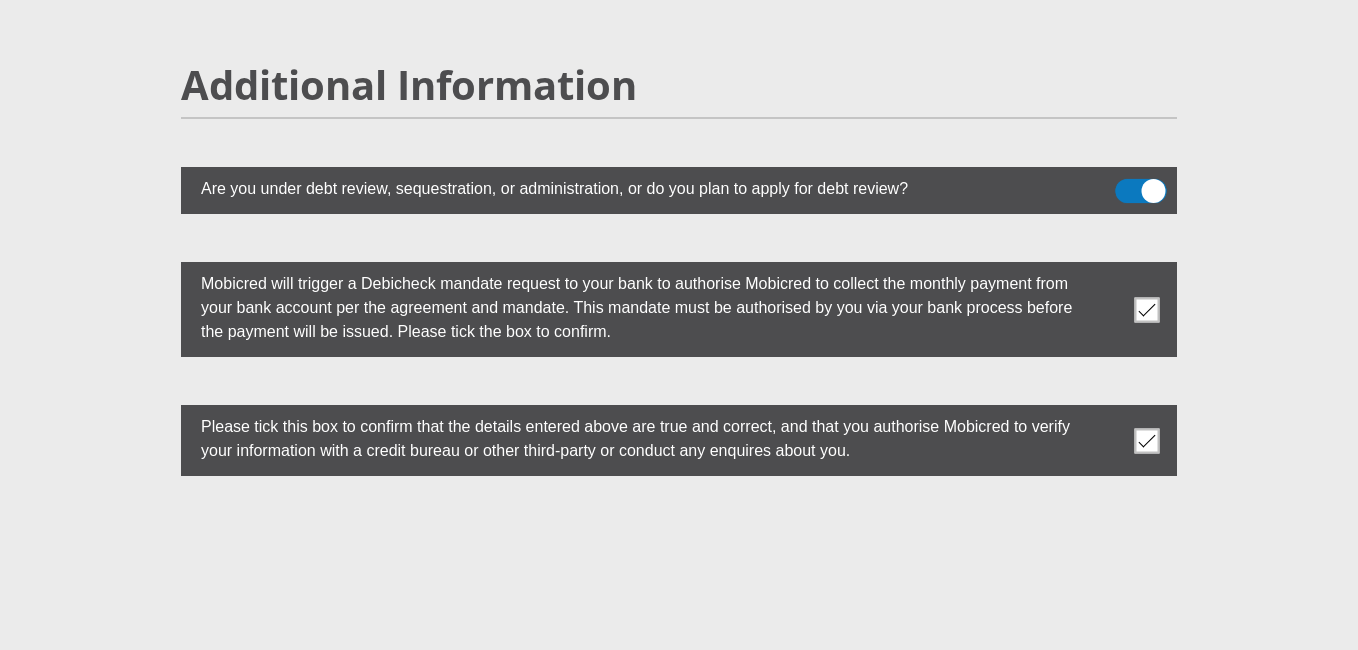 click at bounding box center (1127, 184) 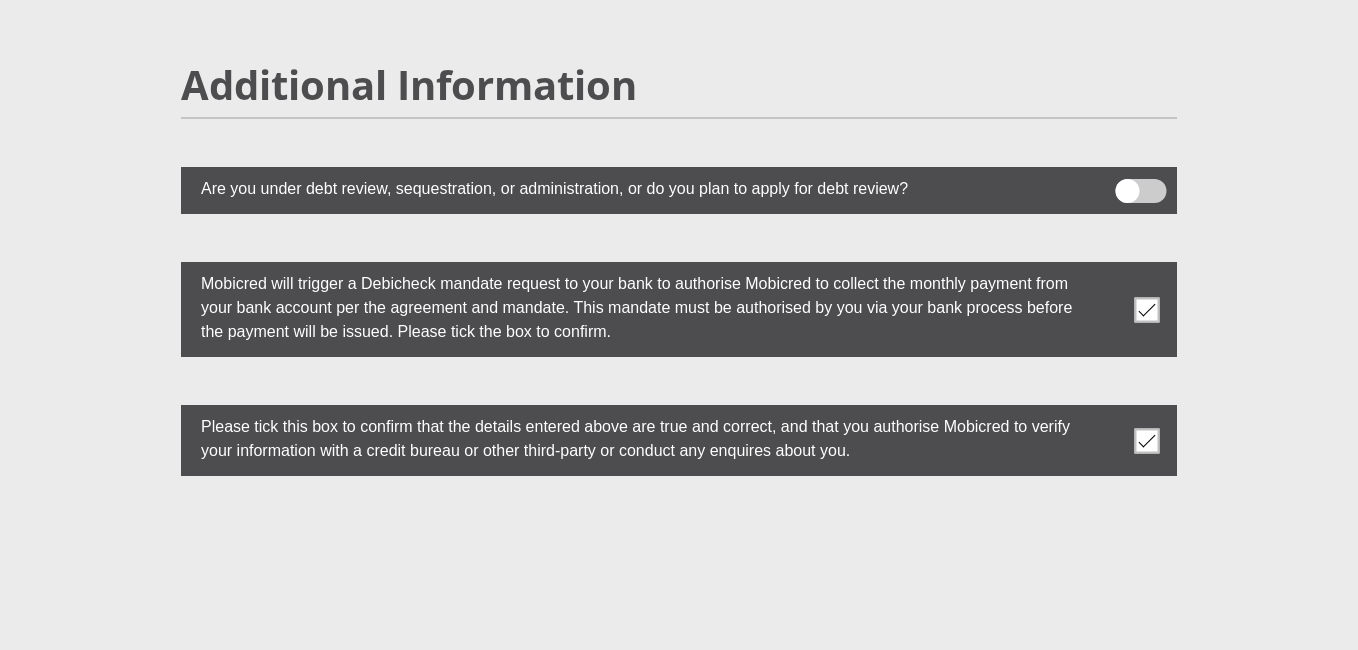click on "Personal Details
Mr
Ms
Mrs
Dr
Other
Title
[FIRST]
First Name
[LAST]
Surname
[ID NUMBER]
South African ID Number
Please input valid ID number
[COUNTRY]
[COUNTRY]
[COUNTRY]
[COUNTRY]
[COUNTRY]
[COUNTRY]
[COUNTRY]
[COUNTRY]
[COUNTRY]  [COUNTRY]" at bounding box center (679, -2224) 